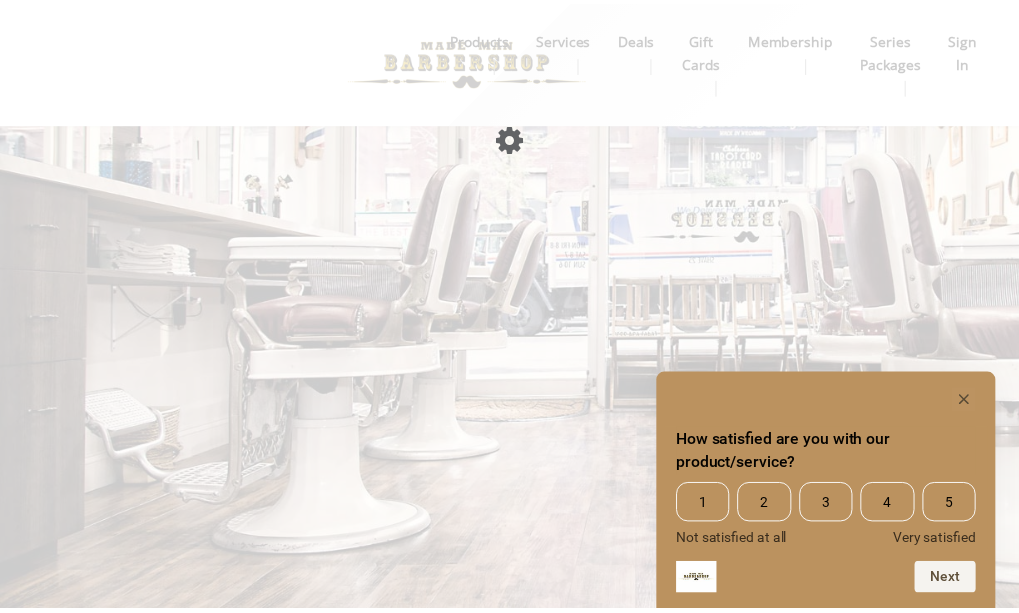 scroll, scrollTop: 0, scrollLeft: 0, axis: both 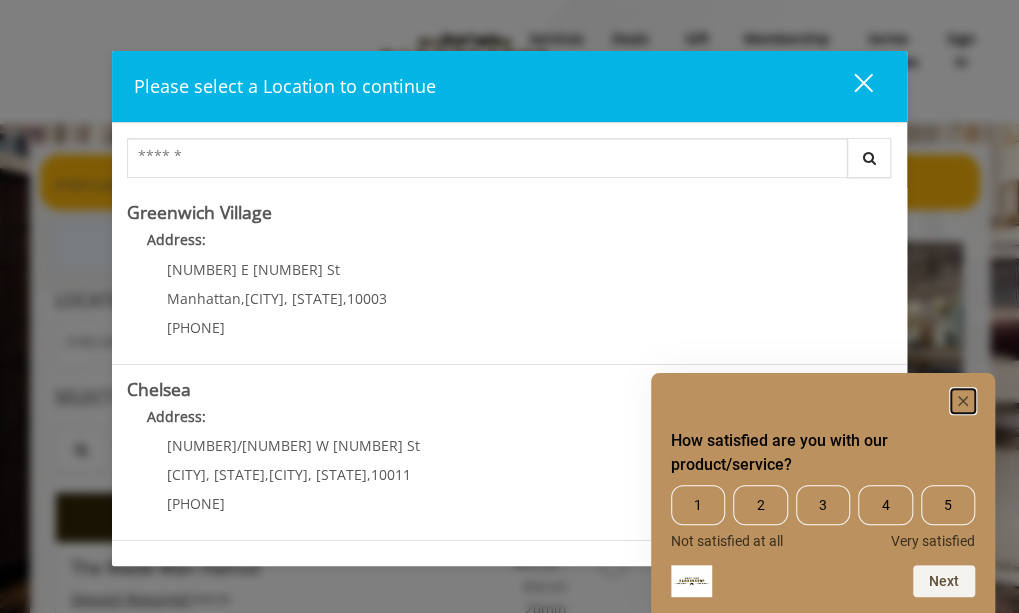 click 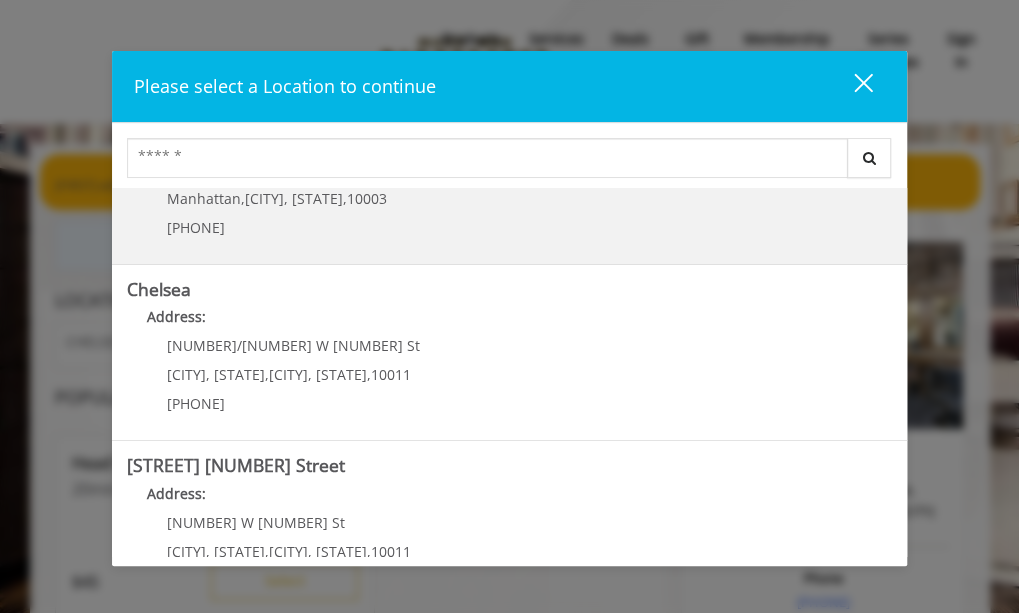 scroll, scrollTop: 0, scrollLeft: 0, axis: both 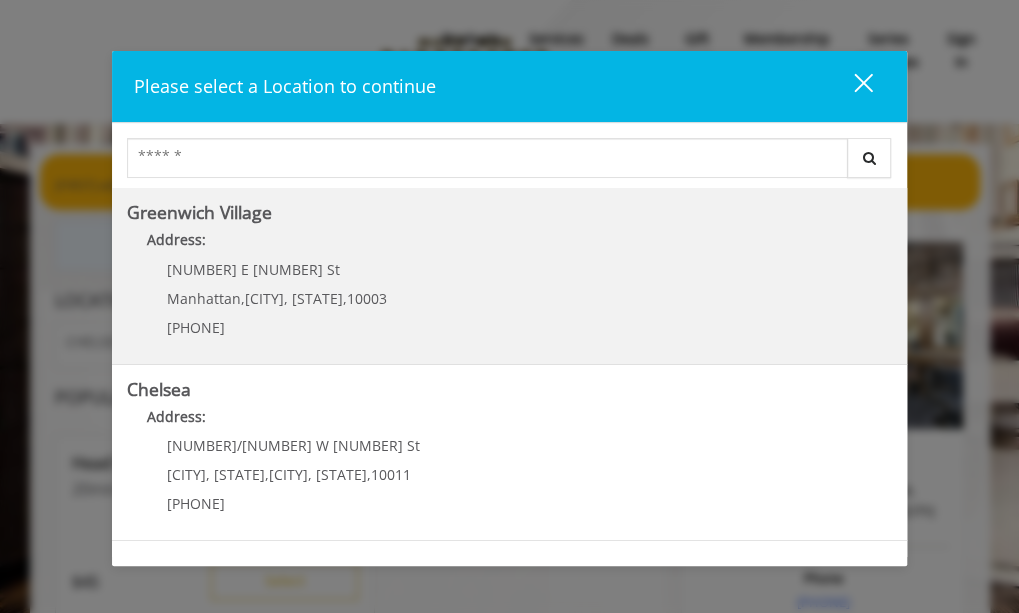 click on "Address:" at bounding box center [509, 245] 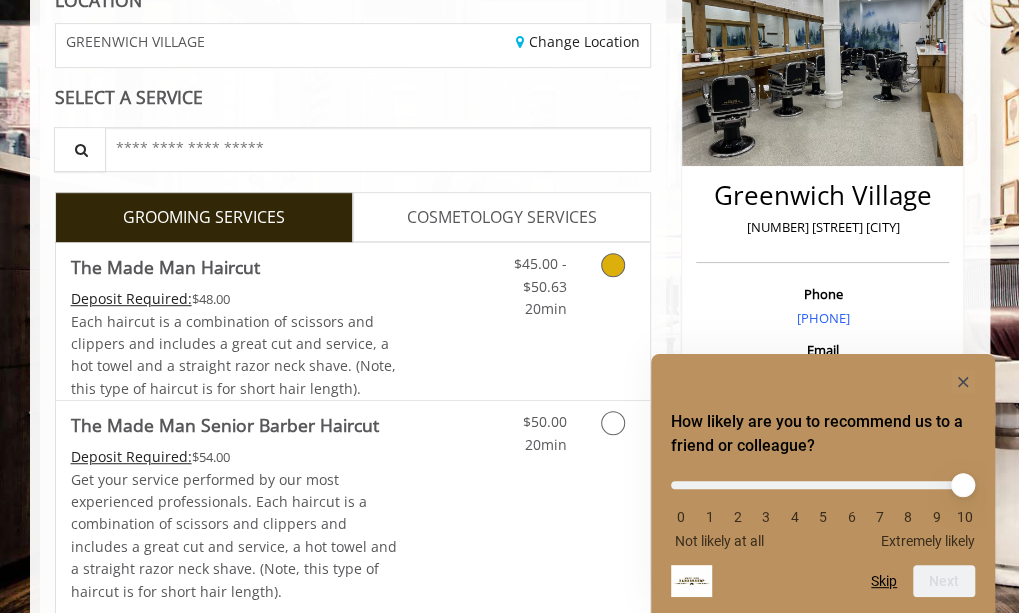 scroll, scrollTop: 400, scrollLeft: 0, axis: vertical 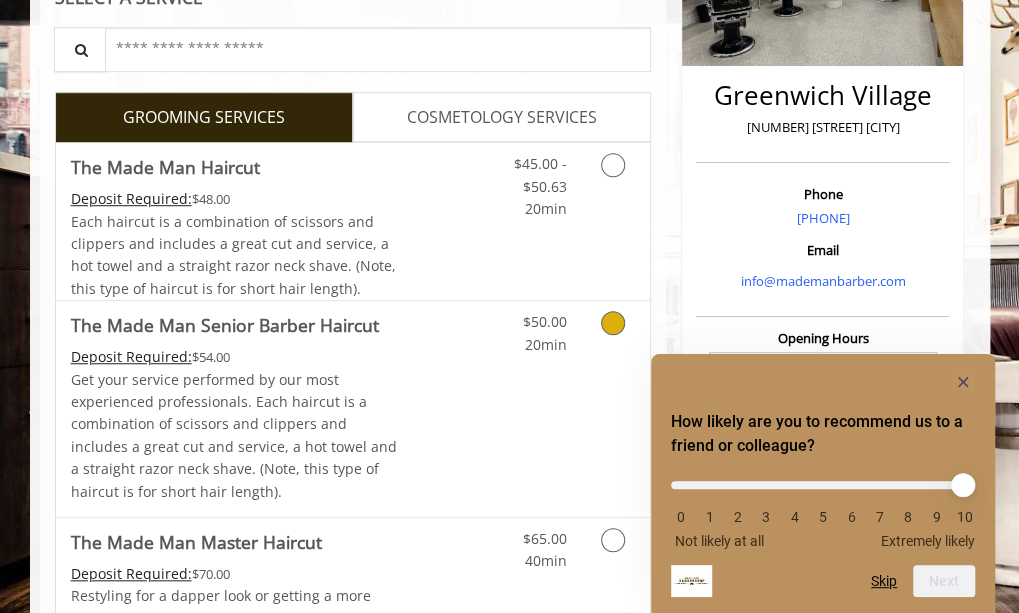 click at bounding box center (613, 323) 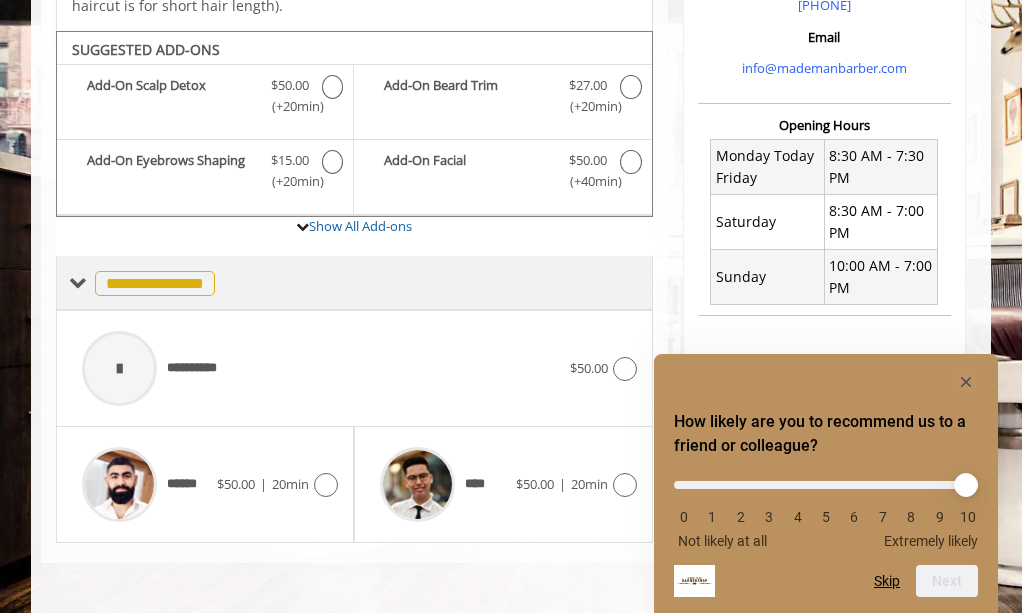 scroll, scrollTop: 642, scrollLeft: 0, axis: vertical 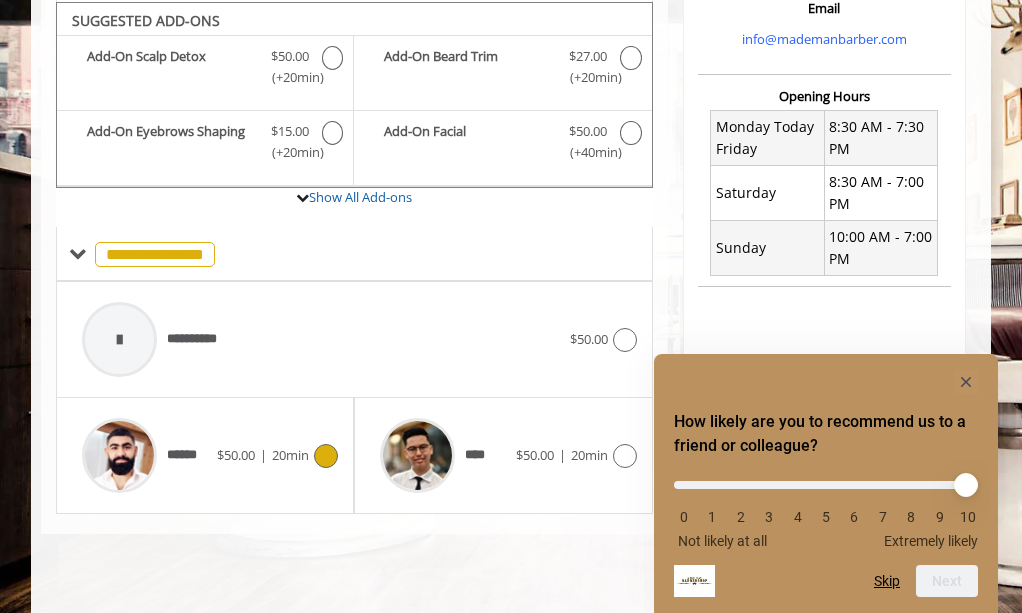 click at bounding box center [326, 456] 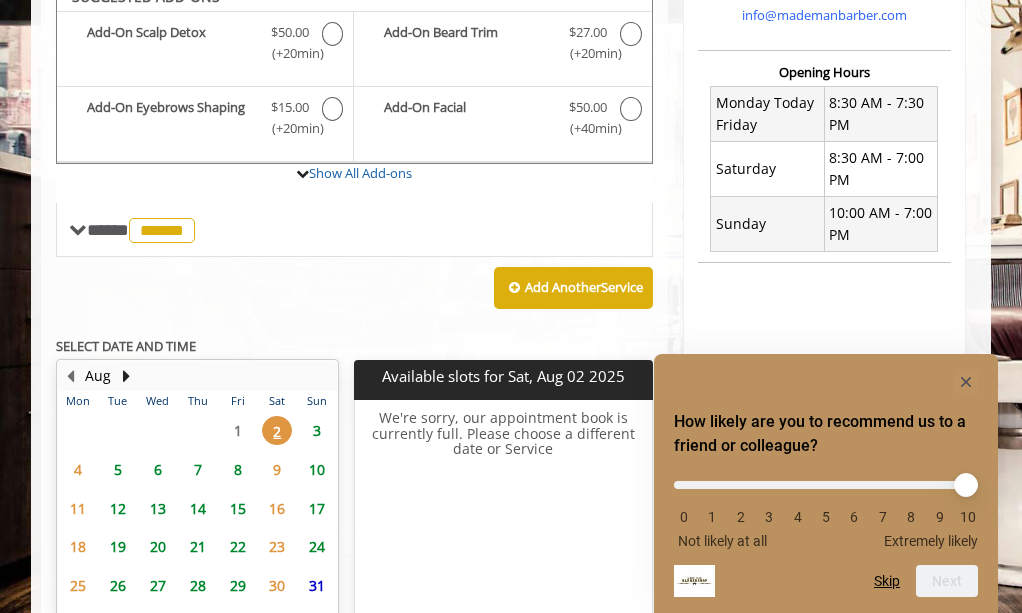 scroll, scrollTop: 642, scrollLeft: 0, axis: vertical 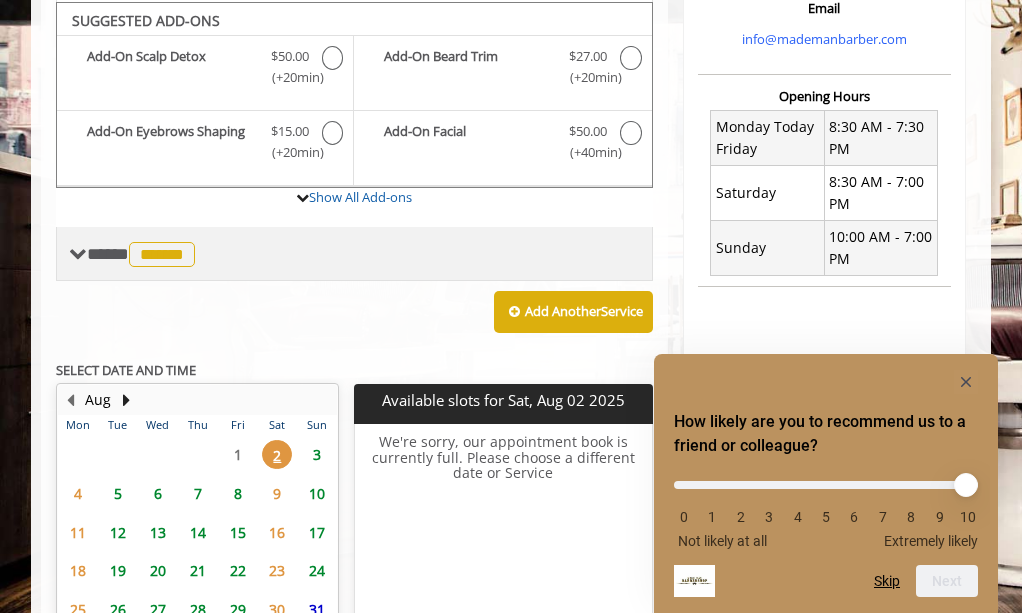click on "******" at bounding box center (162, 254) 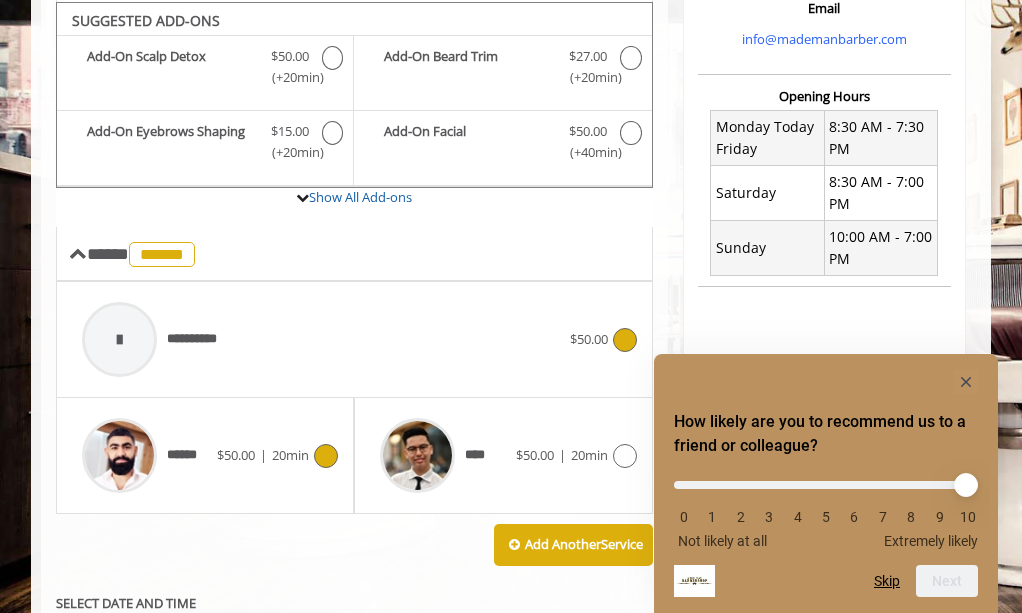 click on "**********" at bounding box center [321, 339] 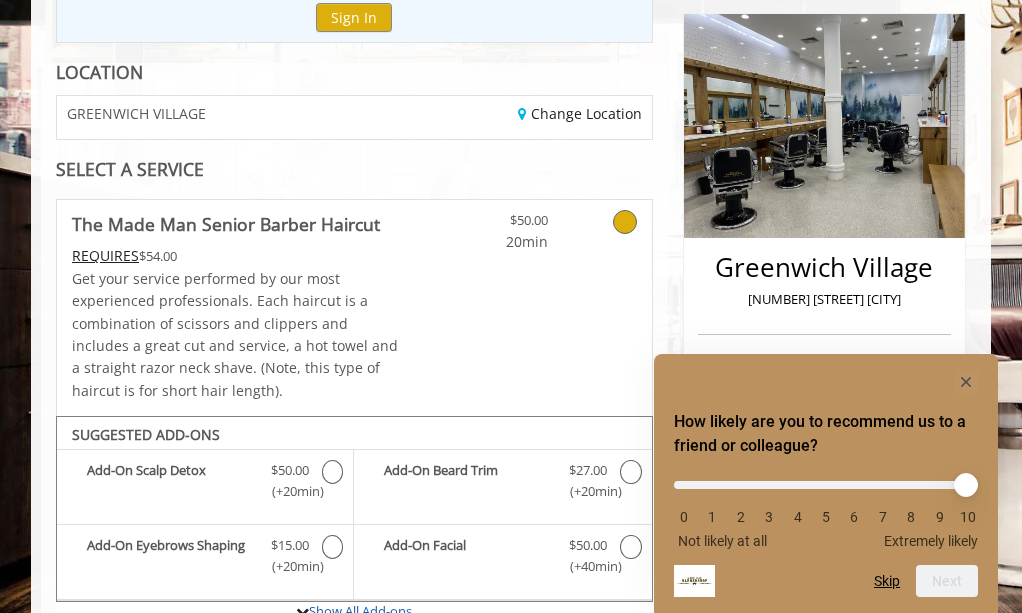scroll, scrollTop: 410, scrollLeft: 0, axis: vertical 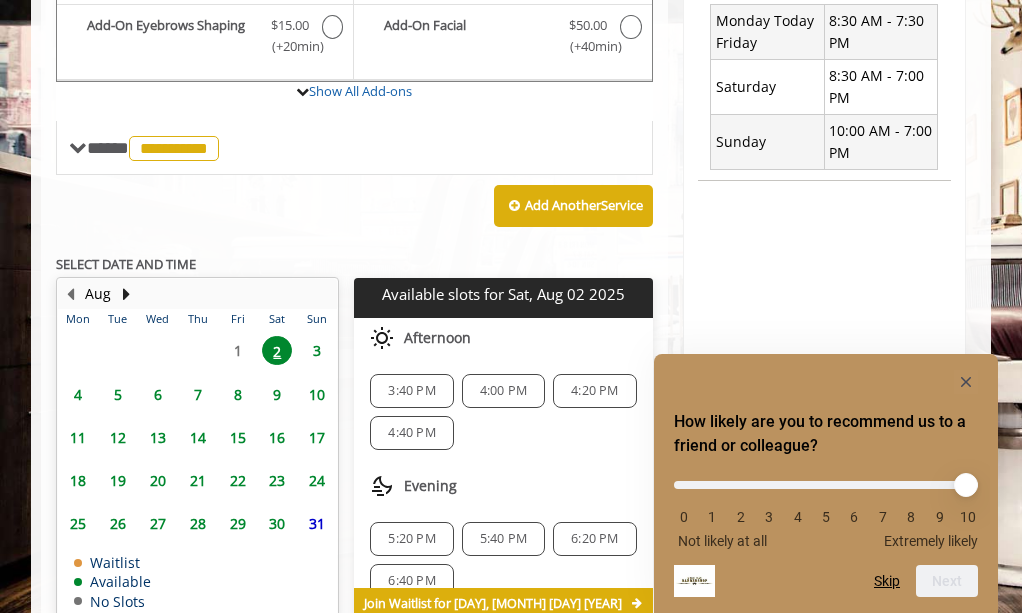 click on "3:40 PM" 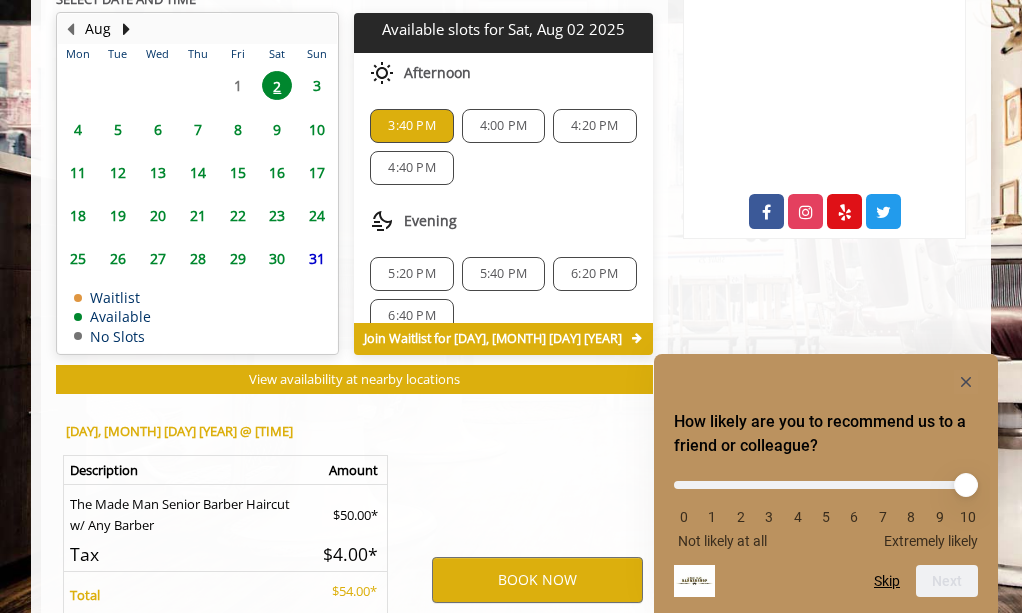 scroll, scrollTop: 1219, scrollLeft: 0, axis: vertical 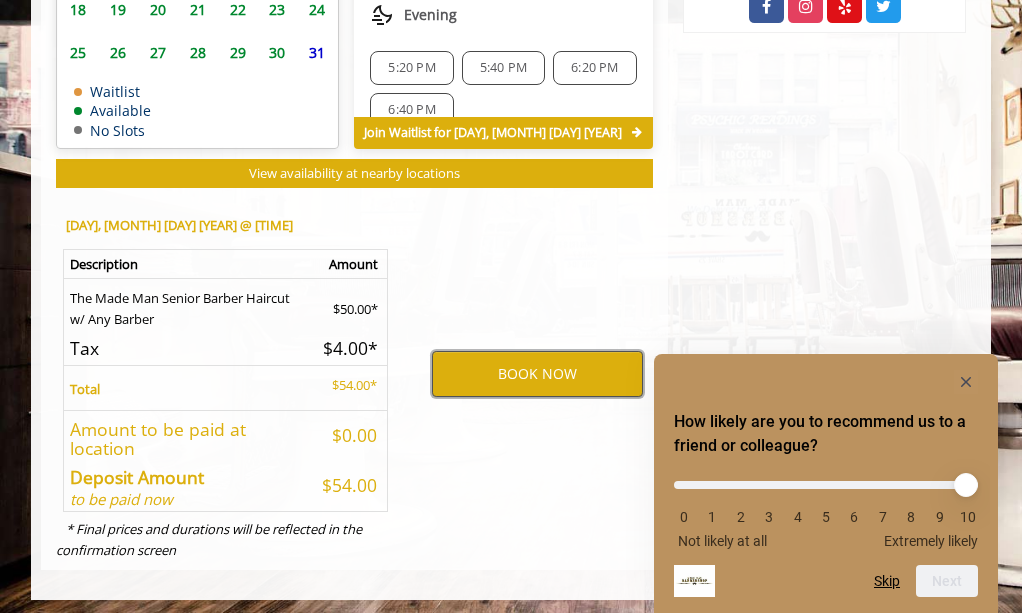 click on "BOOK NOW" at bounding box center (537, 374) 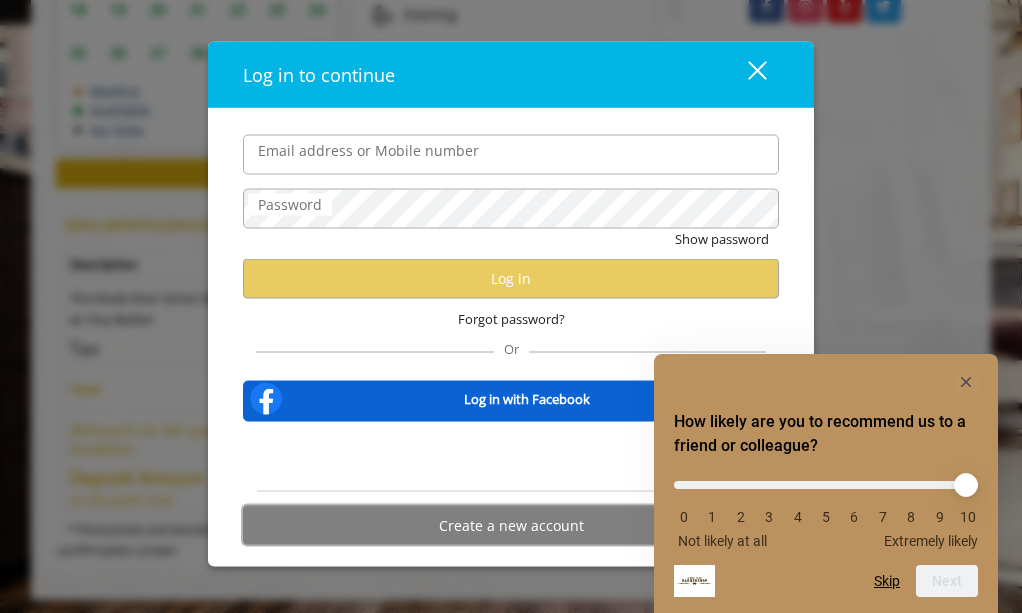 click on "Create a new account" at bounding box center [511, 525] 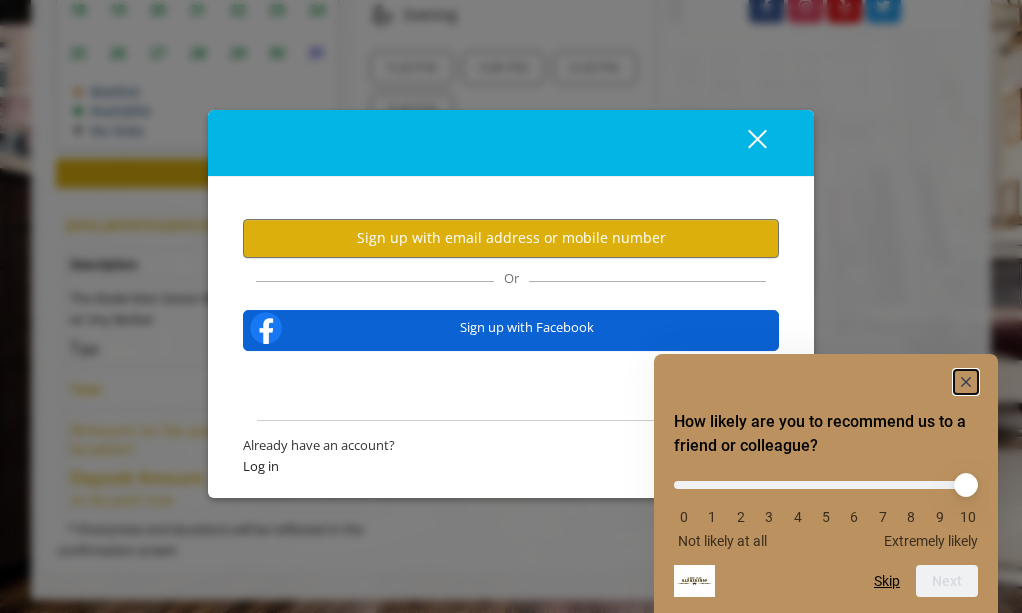 click 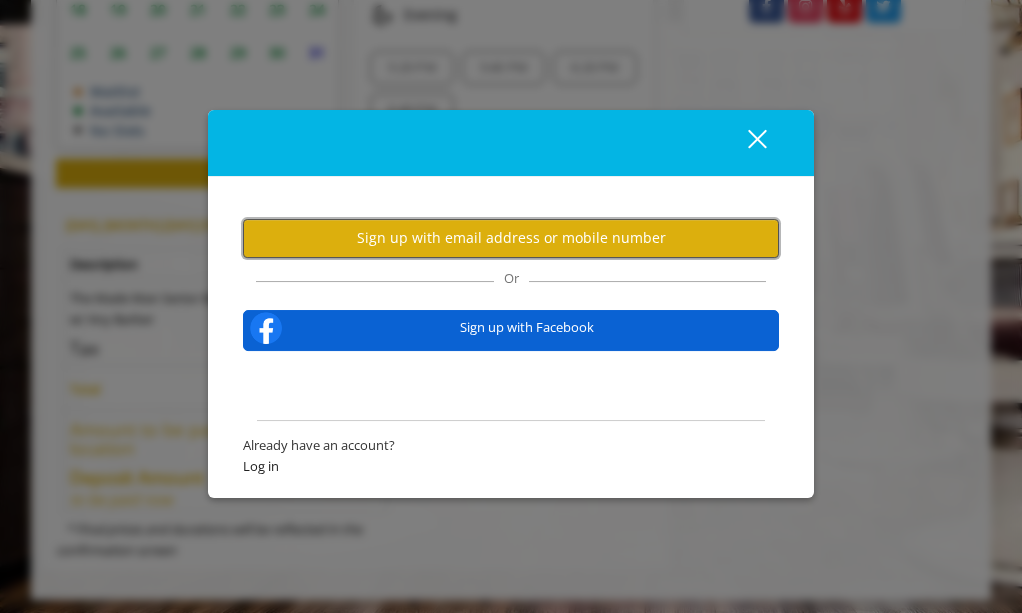 click on "Sign up with email address or mobile number" at bounding box center (511, 238) 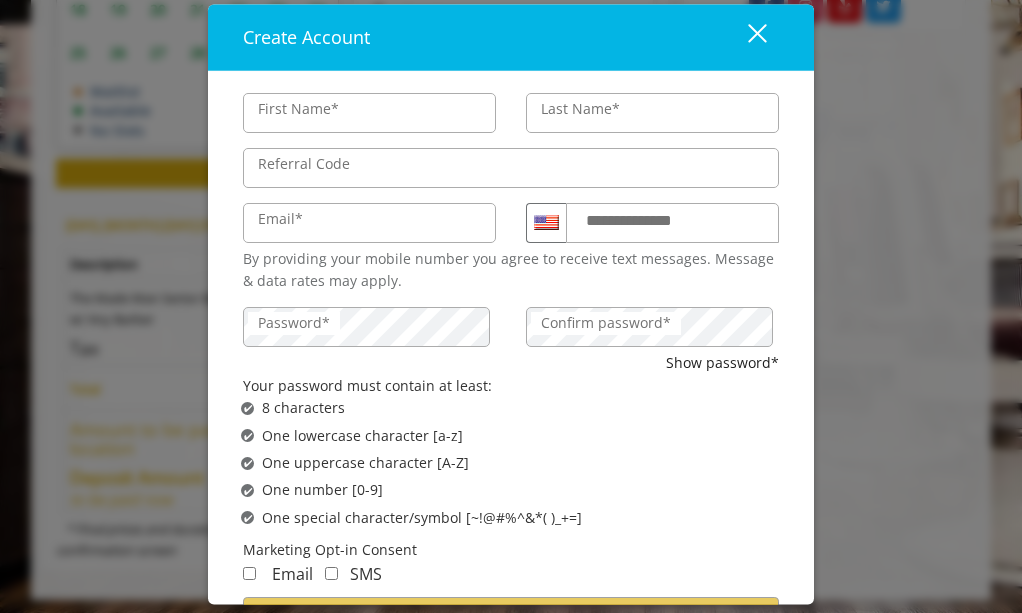 type on "****" 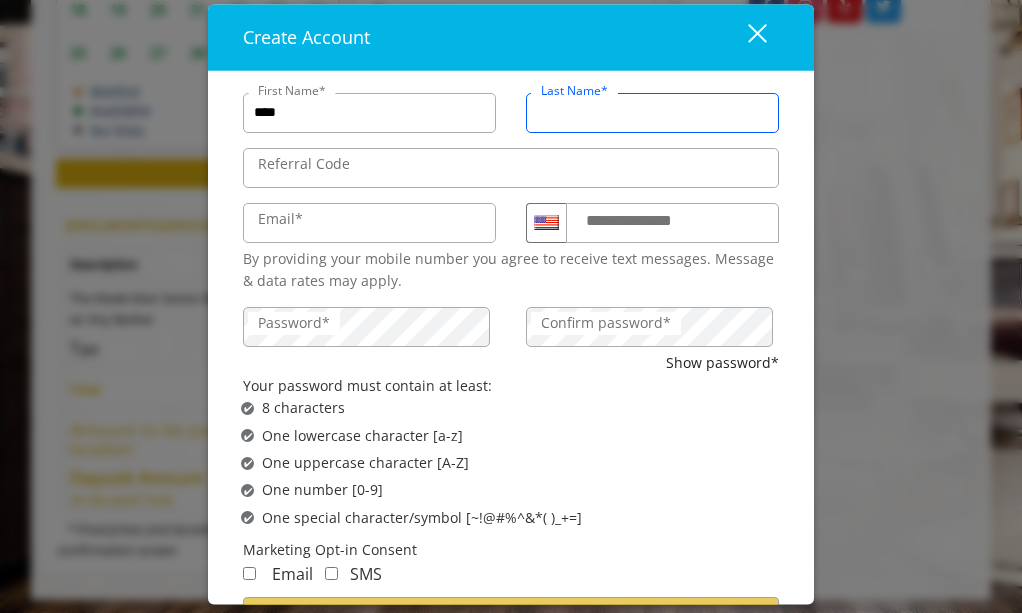 scroll, scrollTop: 0, scrollLeft: 0, axis: both 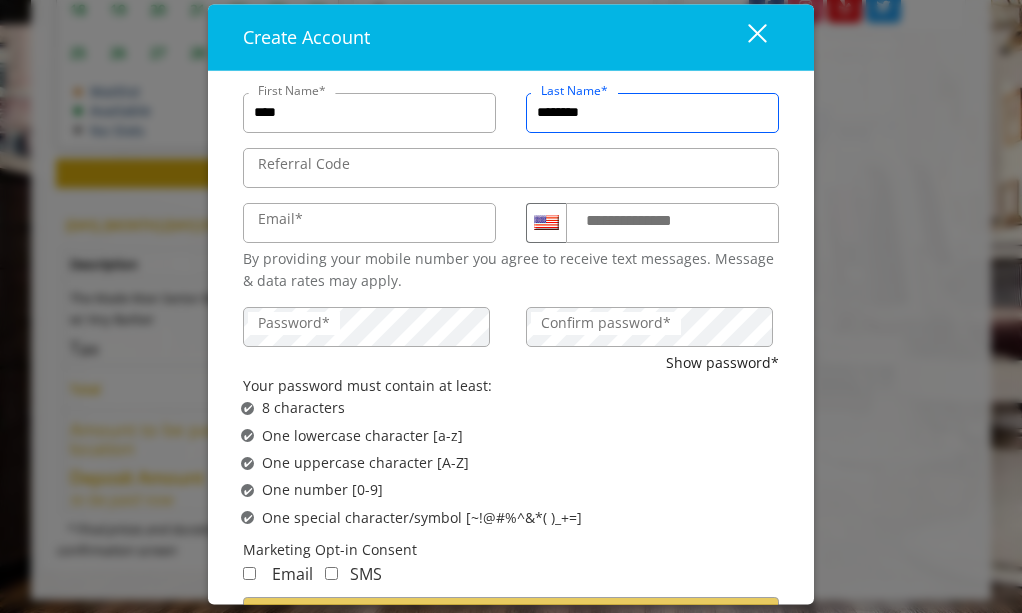 type on "********" 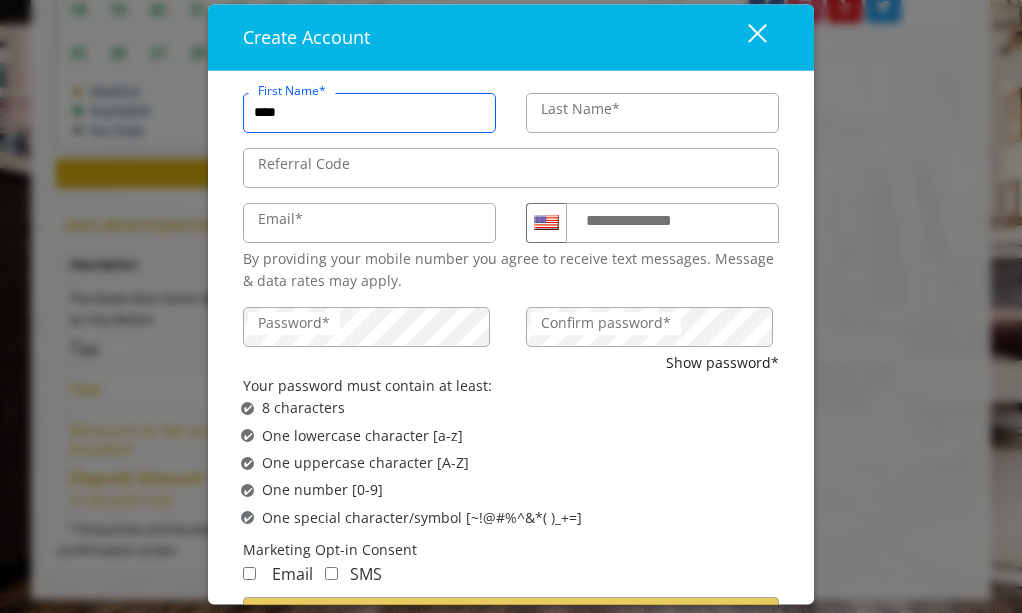 click on "****" at bounding box center (369, 113) 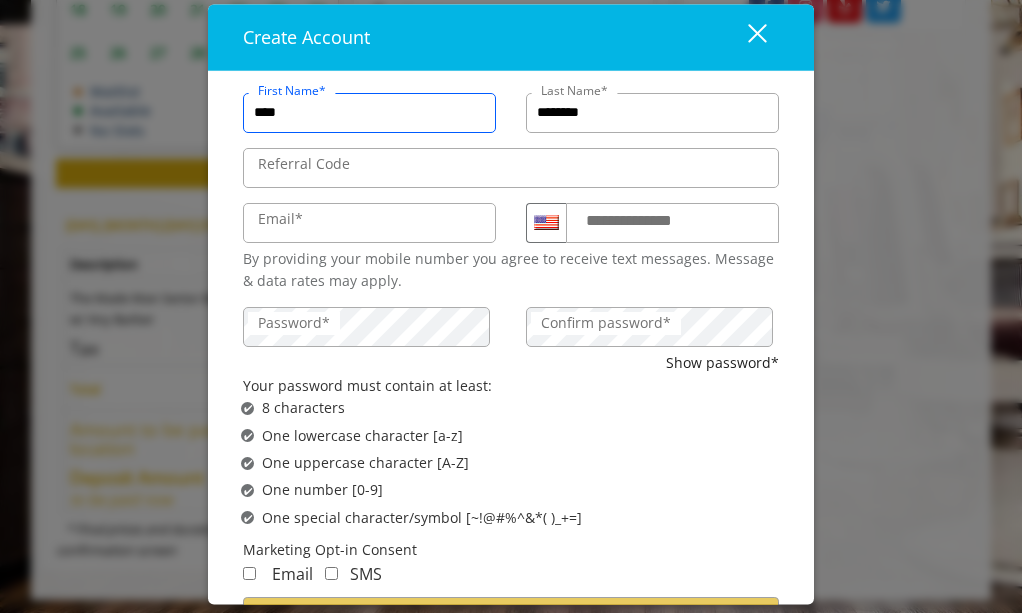 type on "****" 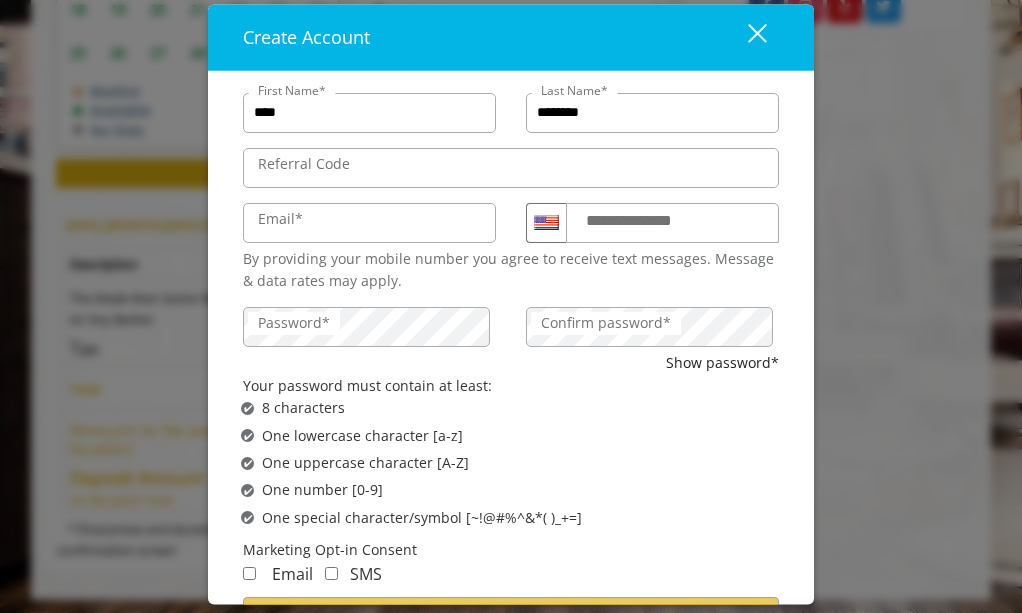 click on "Referral Code" at bounding box center (304, 164) 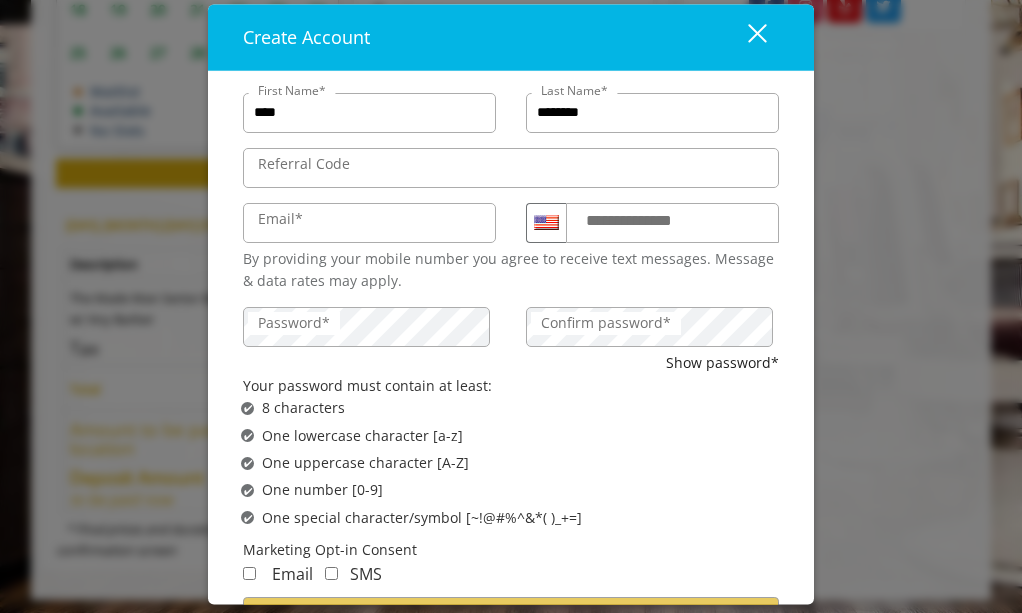 click on "Email*" at bounding box center [280, 219] 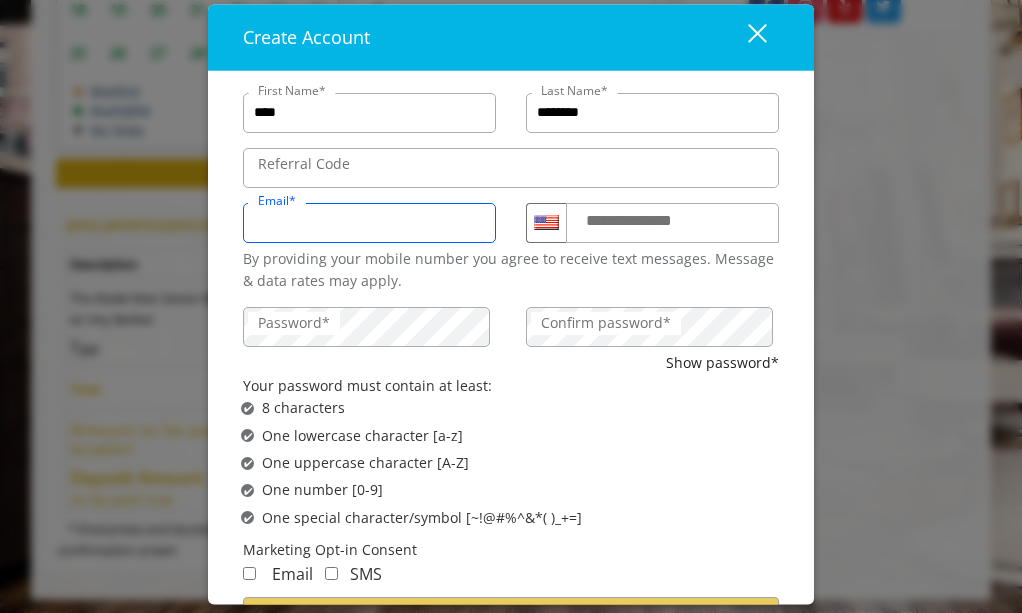 click on "Email*" at bounding box center [369, 223] 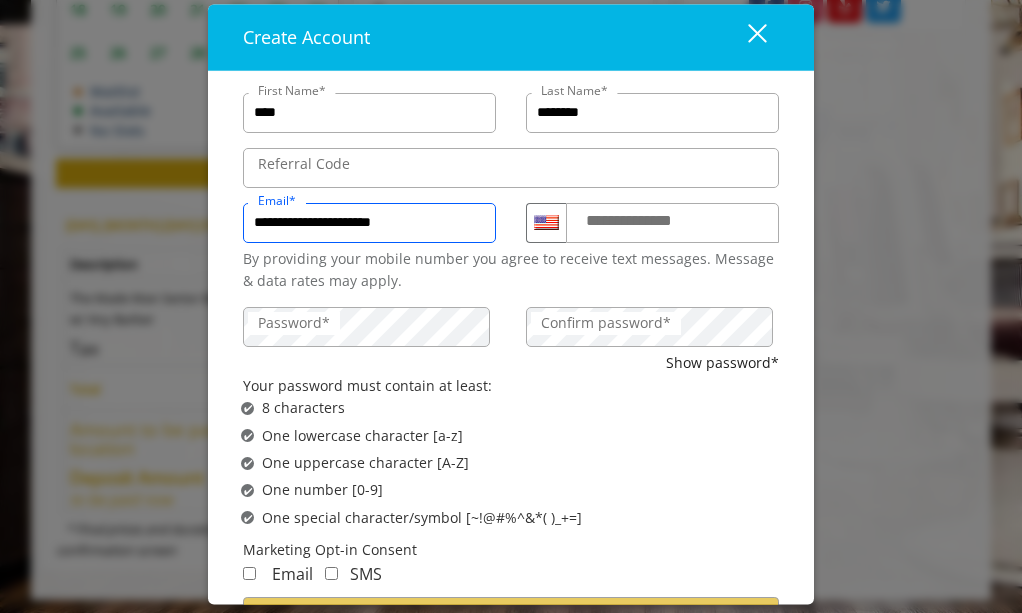 type on "**********" 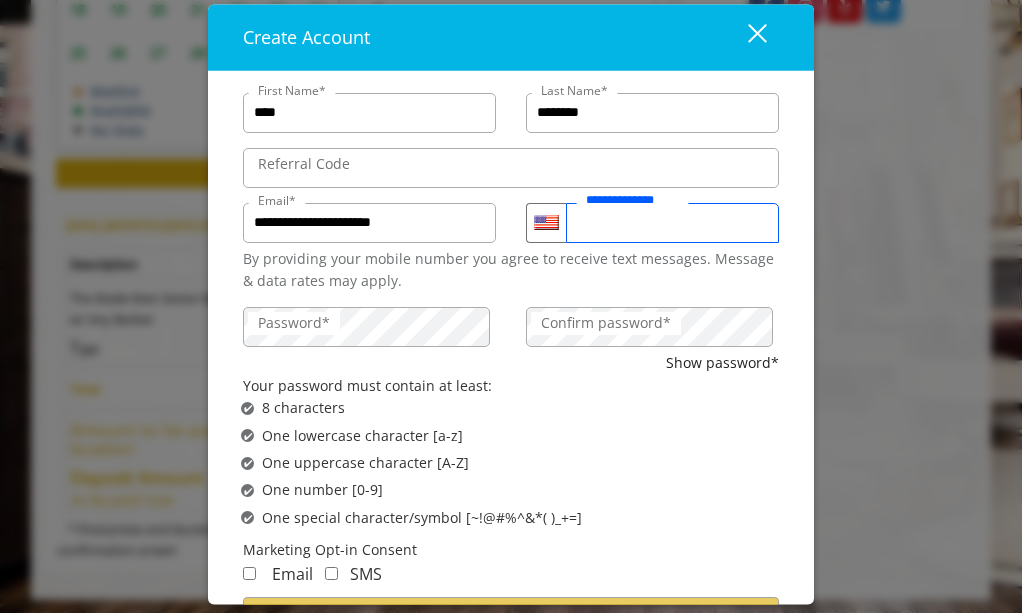 type on "**********" 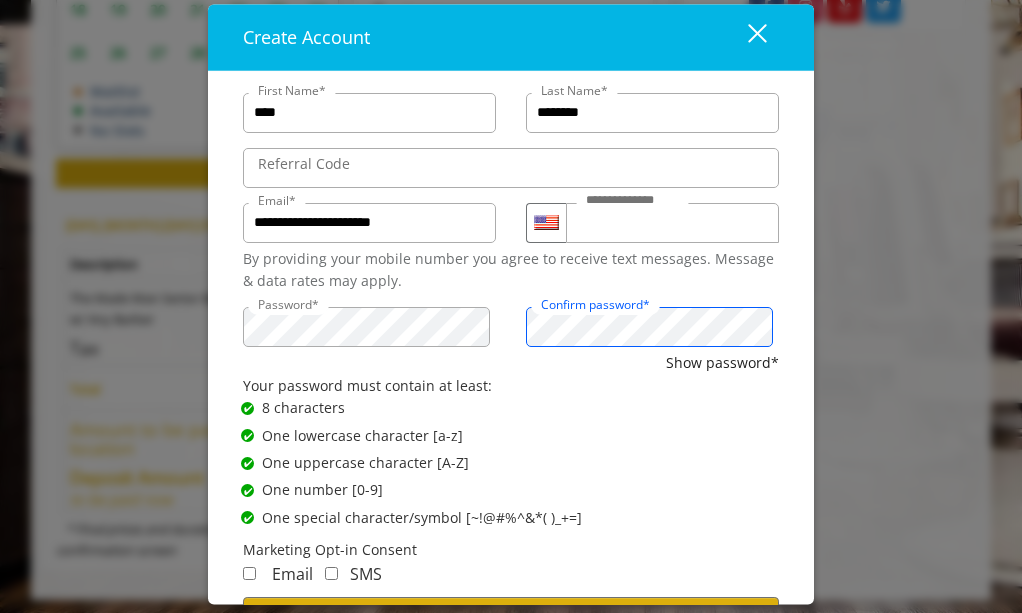 scroll, scrollTop: 124, scrollLeft: 0, axis: vertical 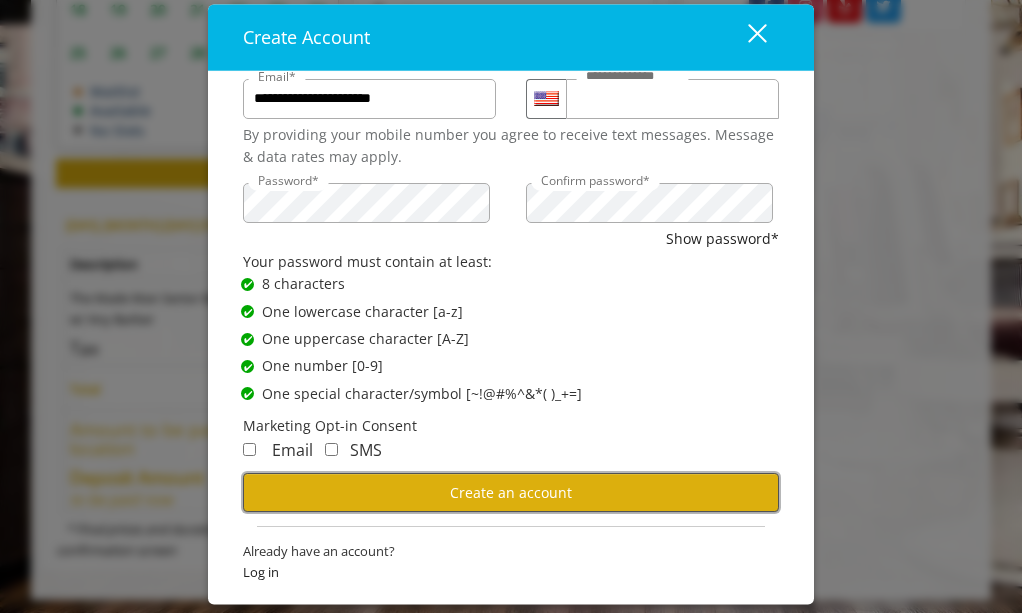 click on "Create an account" at bounding box center (511, 493) 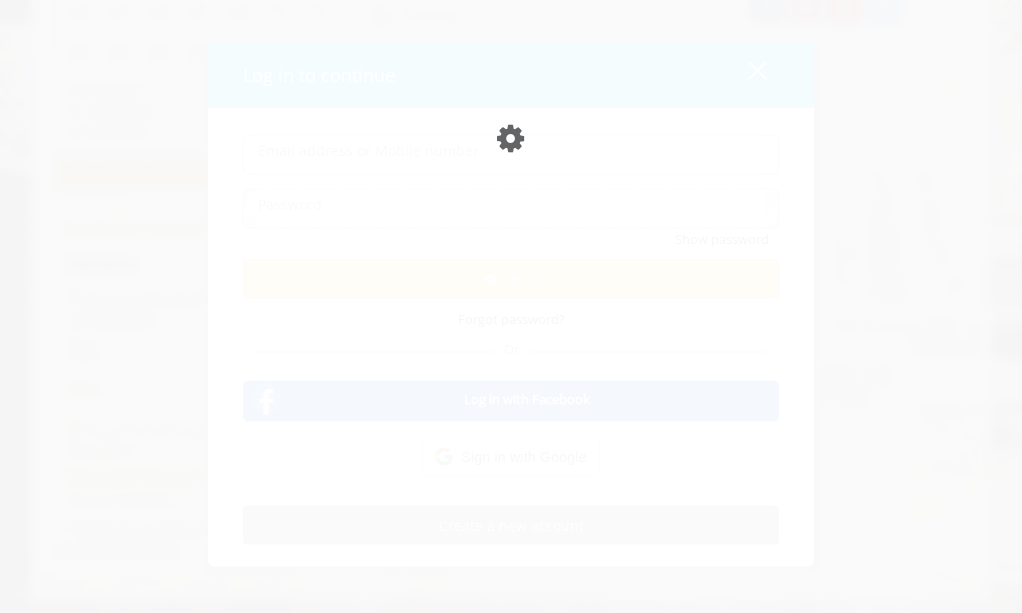 scroll, scrollTop: 0, scrollLeft: 0, axis: both 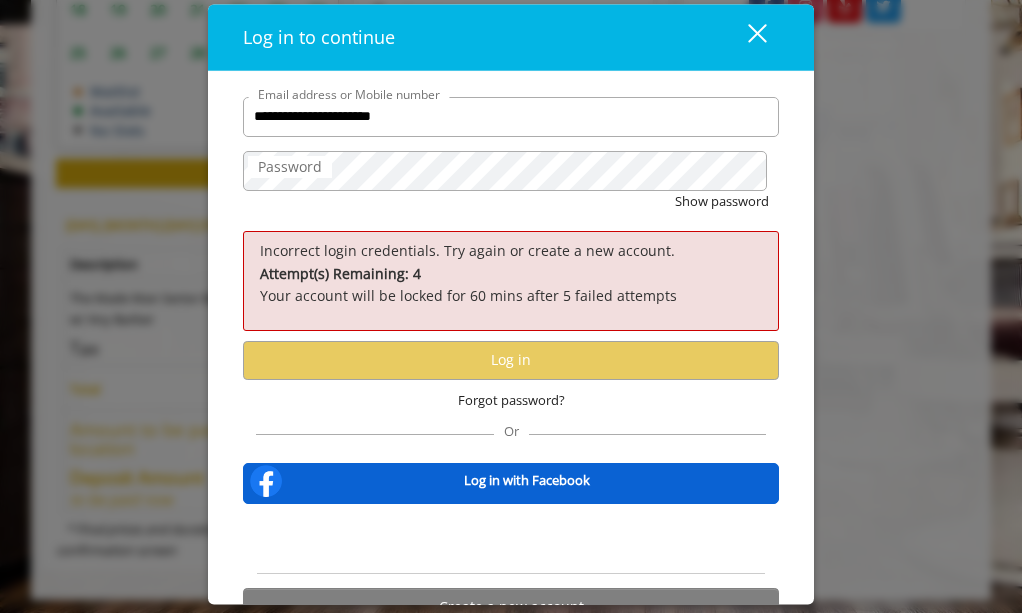 type on "**********" 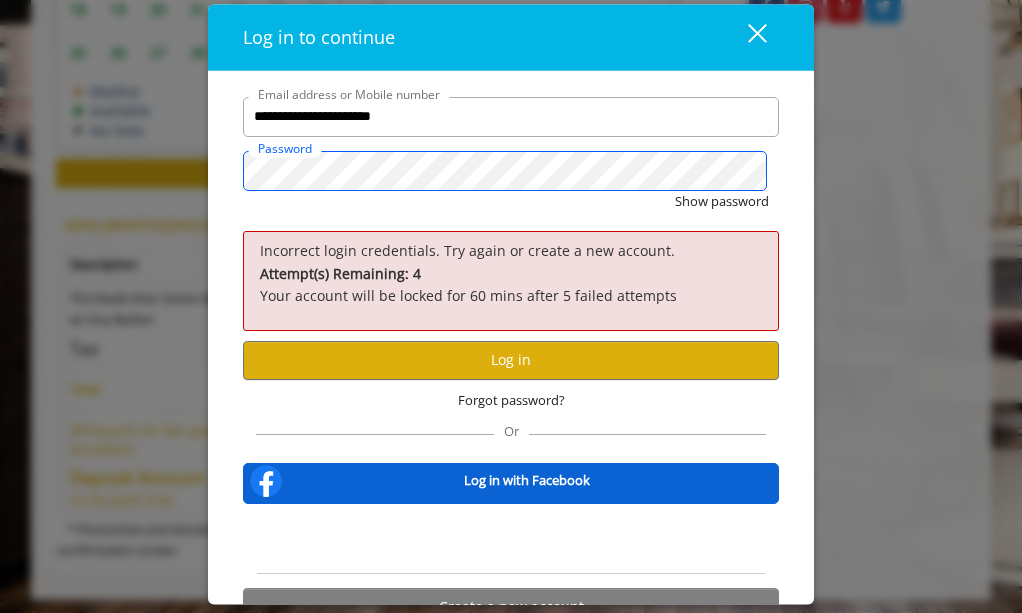 click on "Show password" at bounding box center [722, 201] 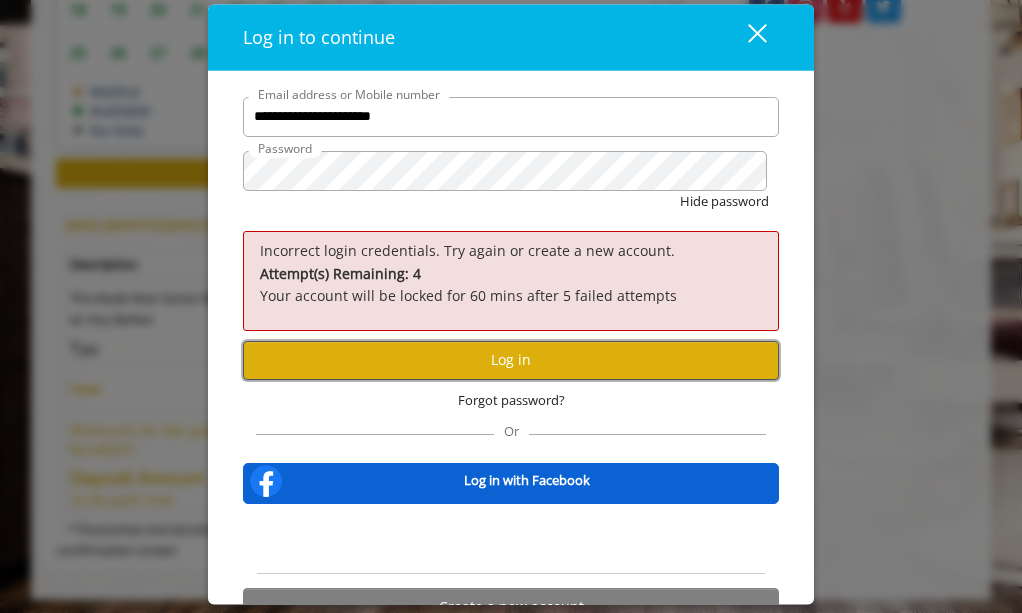 click on "Log in" at bounding box center (511, 360) 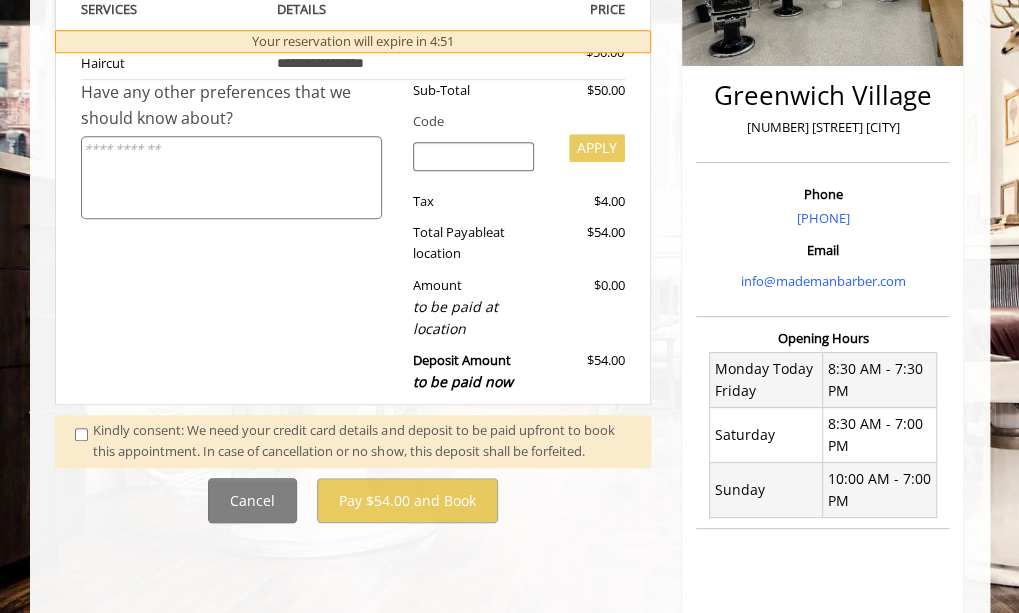 scroll, scrollTop: 500, scrollLeft: 0, axis: vertical 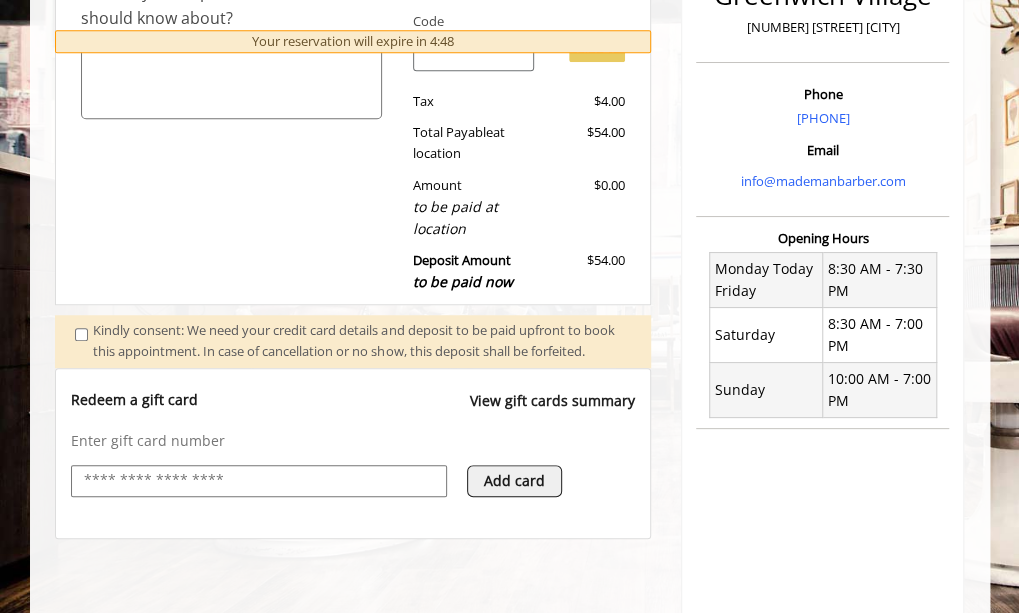 select on "***" 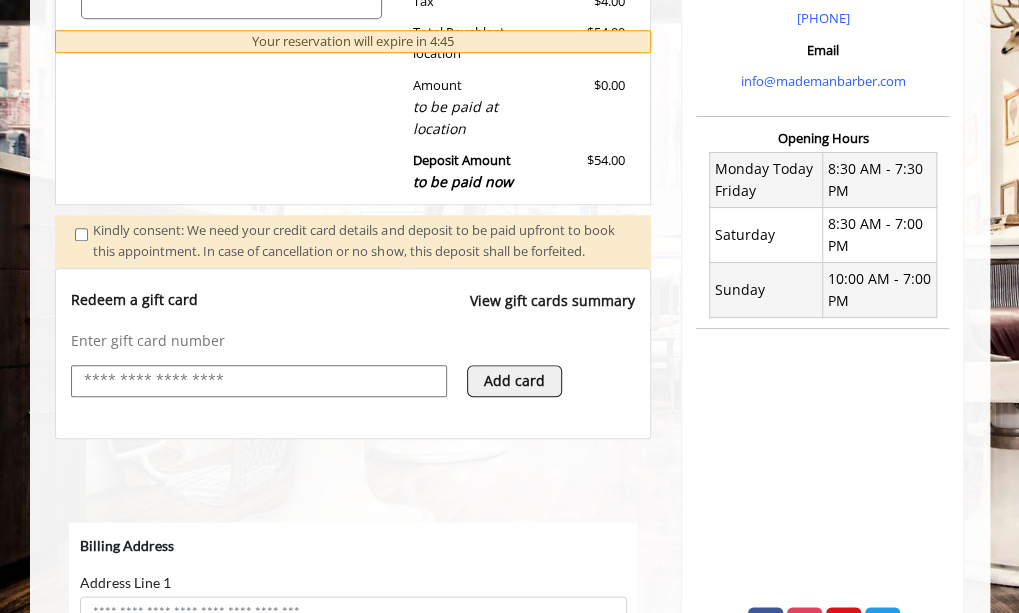 scroll, scrollTop: 0, scrollLeft: 0, axis: both 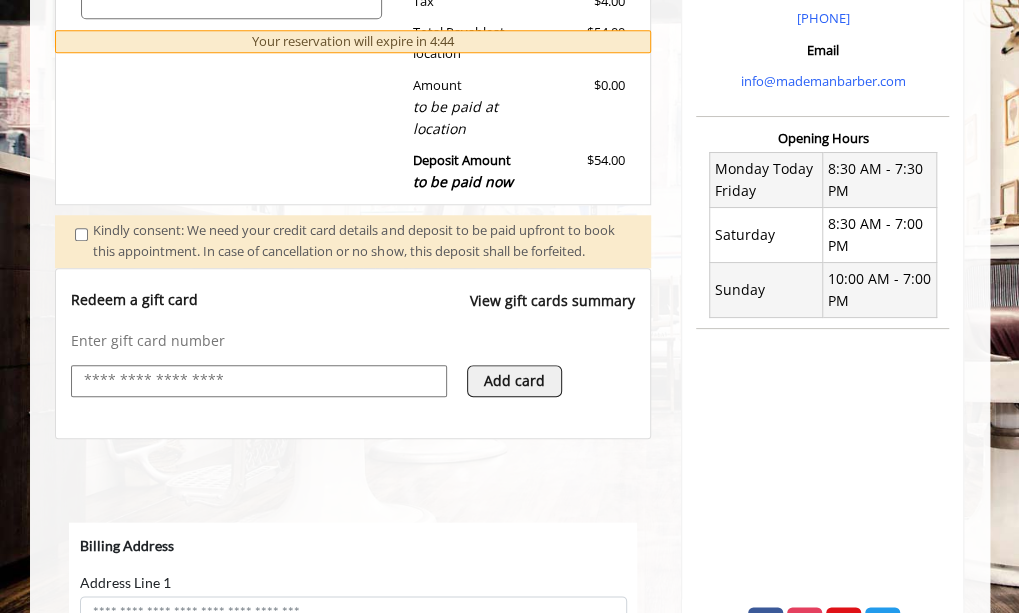 select on "***" 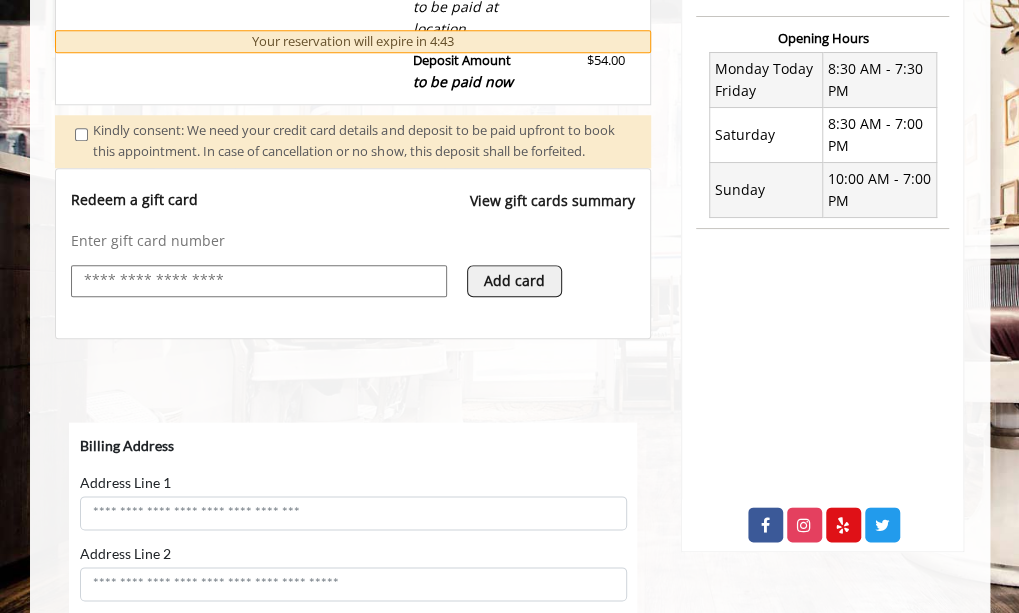 scroll, scrollTop: 900, scrollLeft: 0, axis: vertical 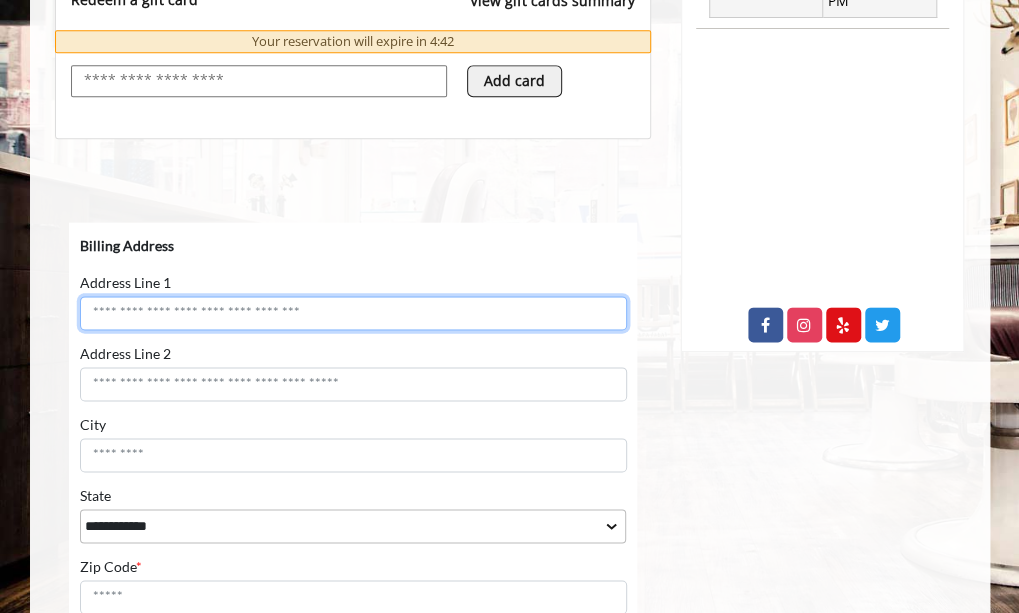 click on "Address Line 1" at bounding box center [352, 313] 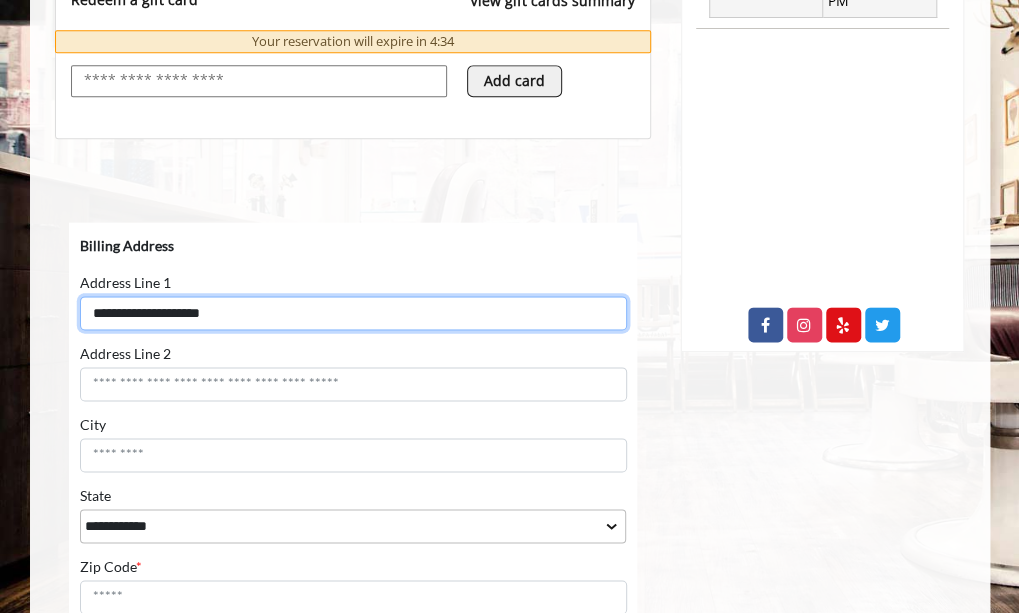 type on "**********" 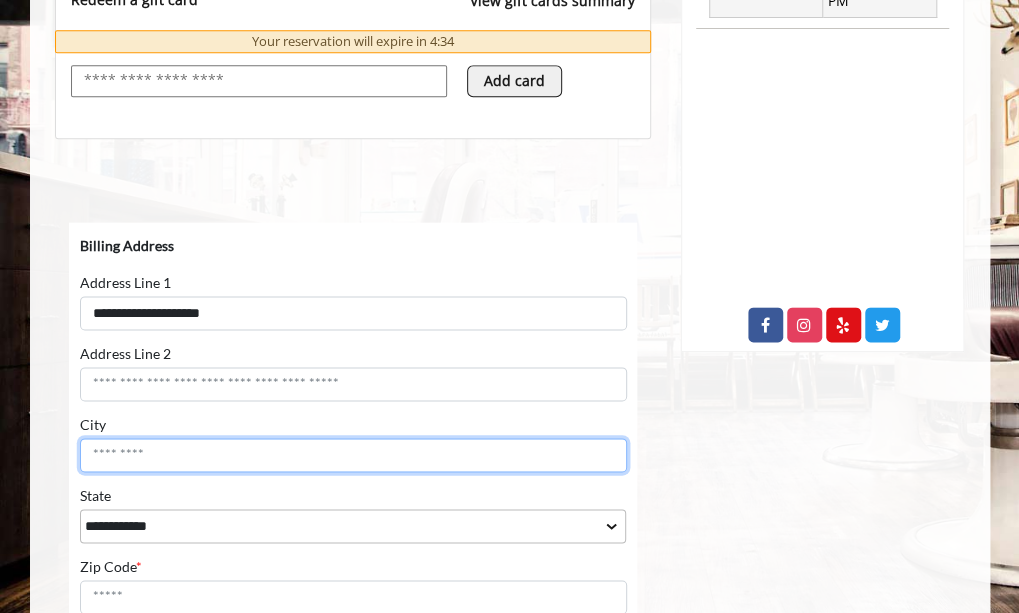 click on "City" at bounding box center (352, 455) 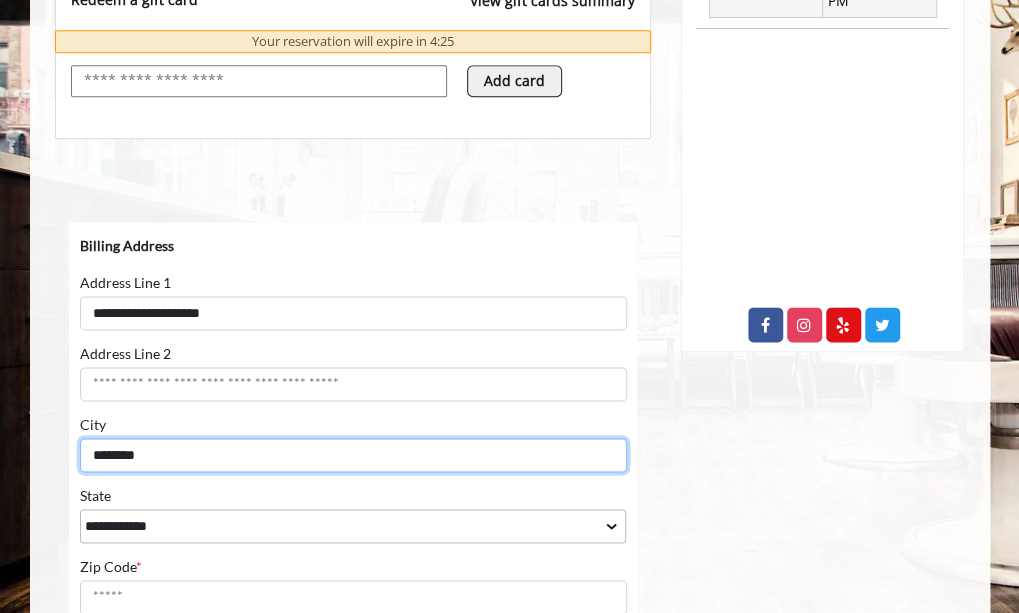scroll, scrollTop: 1100, scrollLeft: 0, axis: vertical 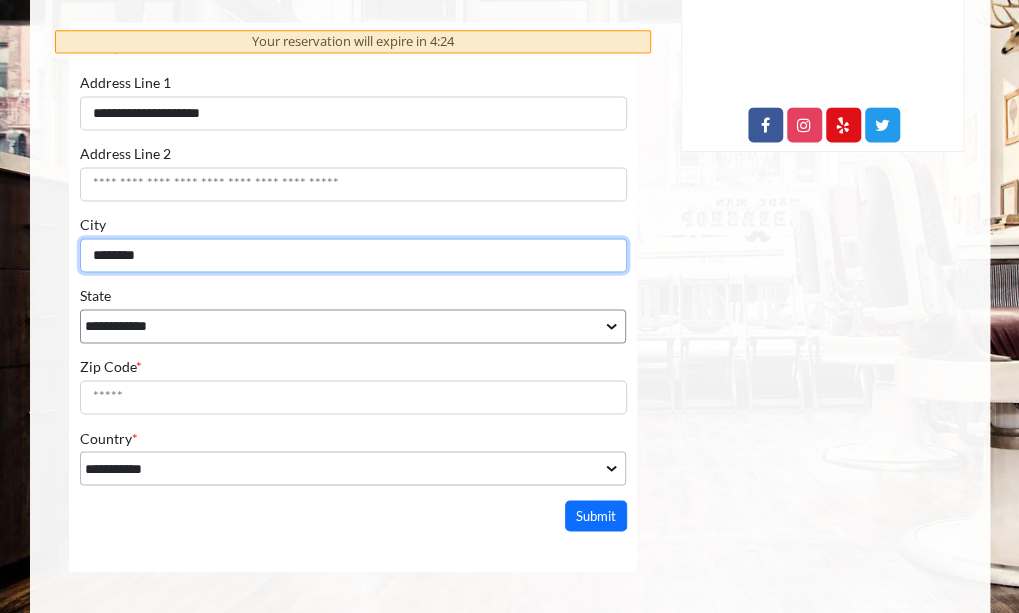 type on "********" 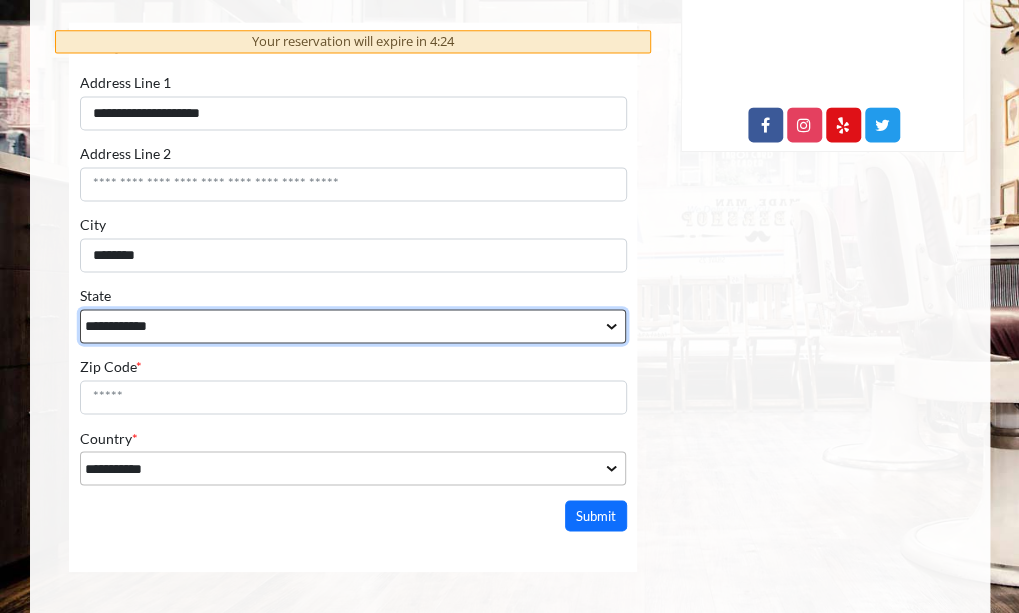 click on "**********" at bounding box center [352, 326] 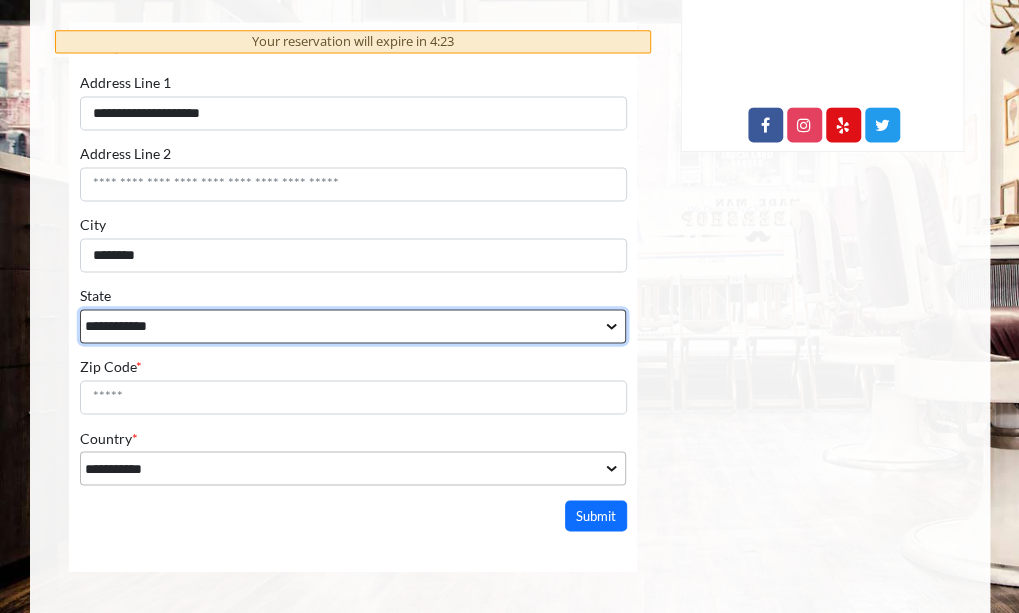 click on "**********" at bounding box center [352, 326] 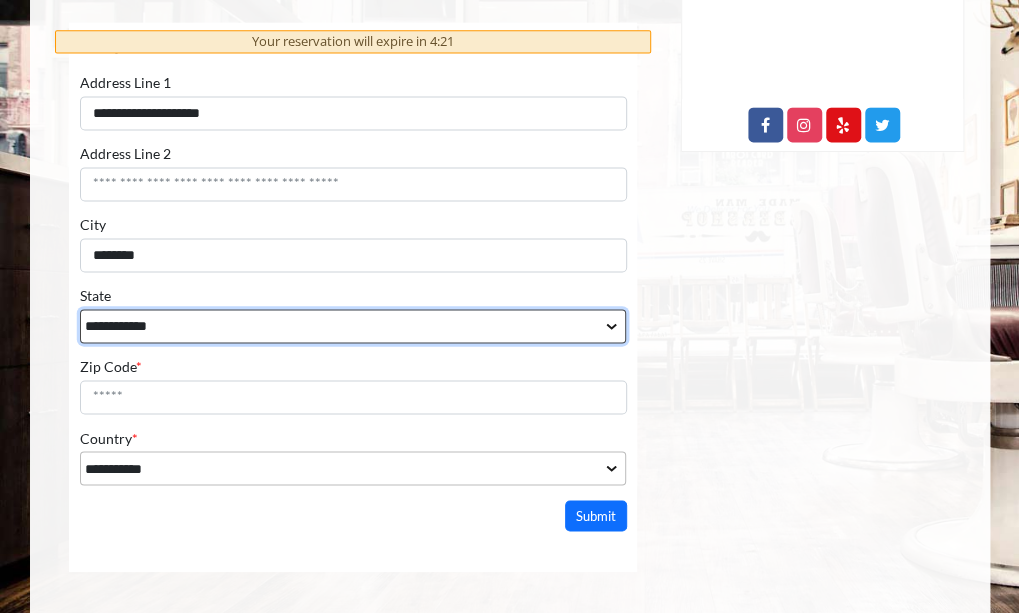 click on "**********" at bounding box center [352, 326] 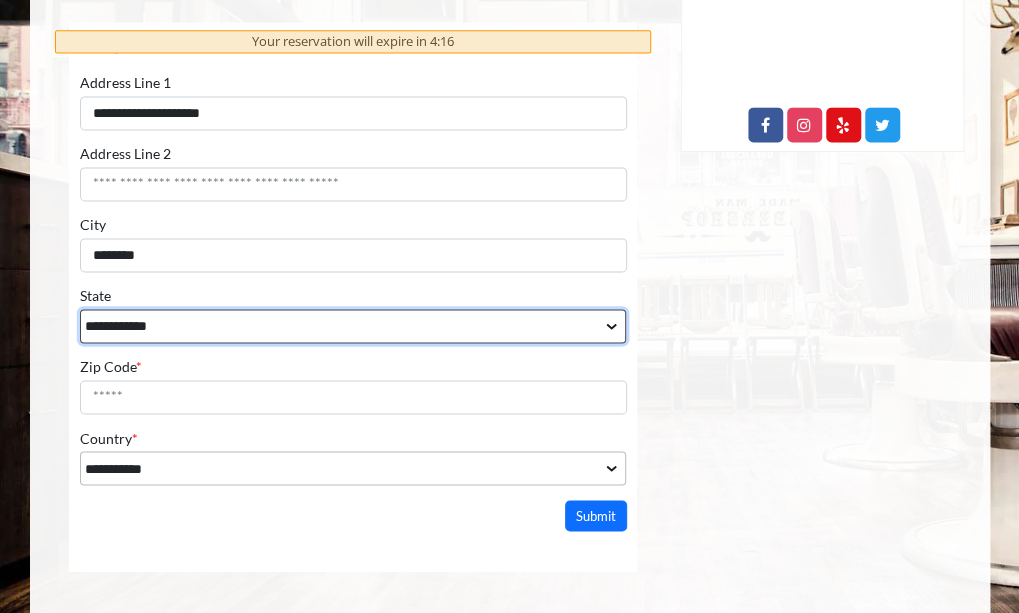 select on "**" 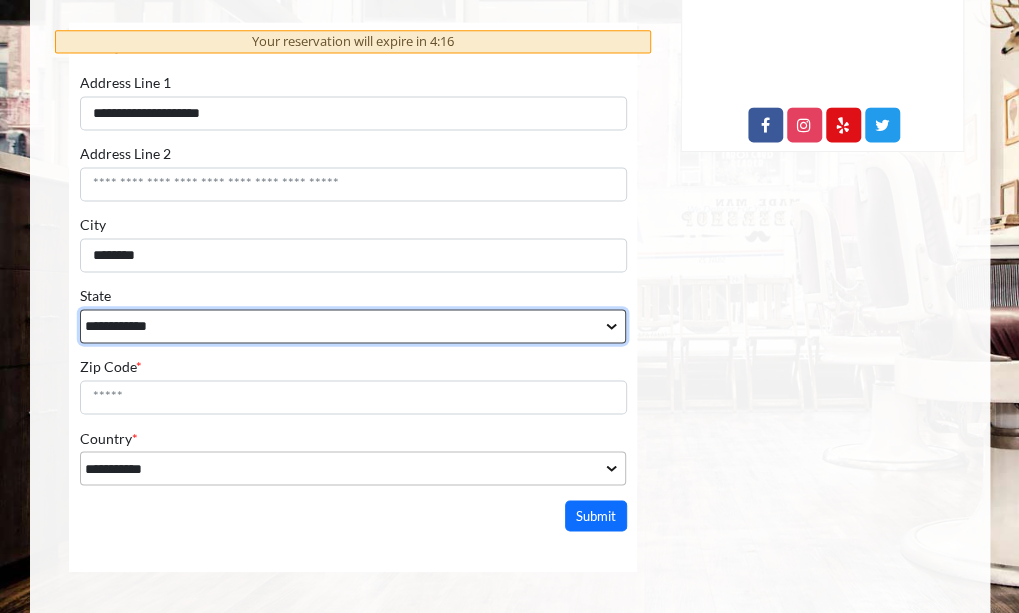 click on "**********" at bounding box center [352, 326] 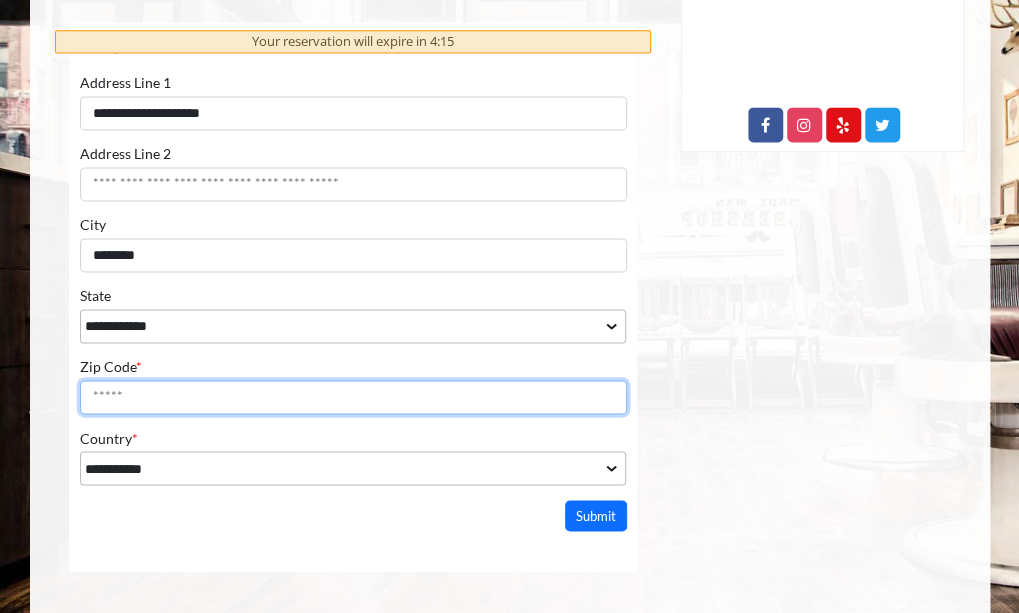 click on "Zip Code  *" at bounding box center (352, 397) 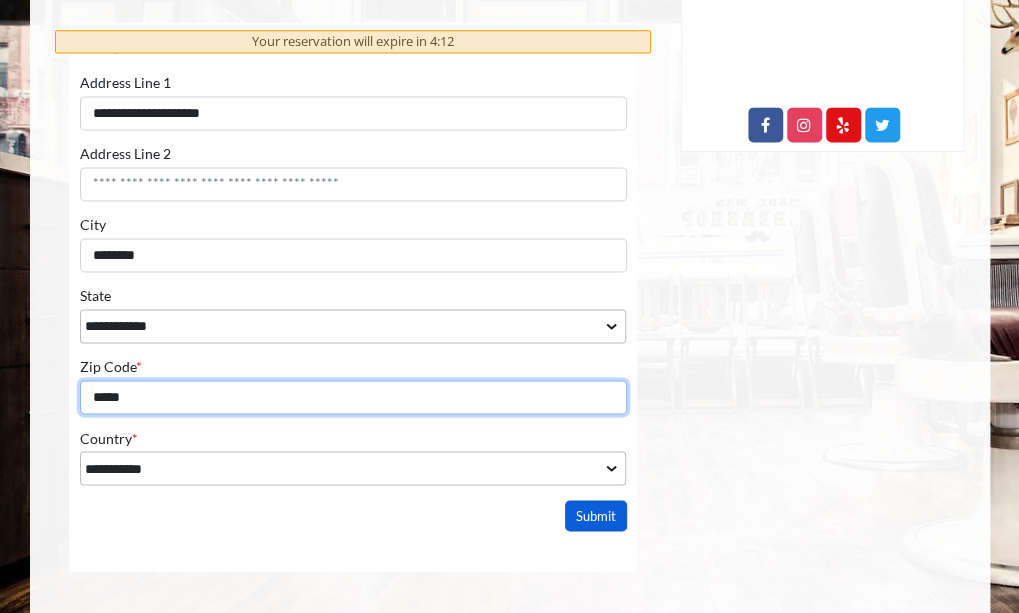type on "*****" 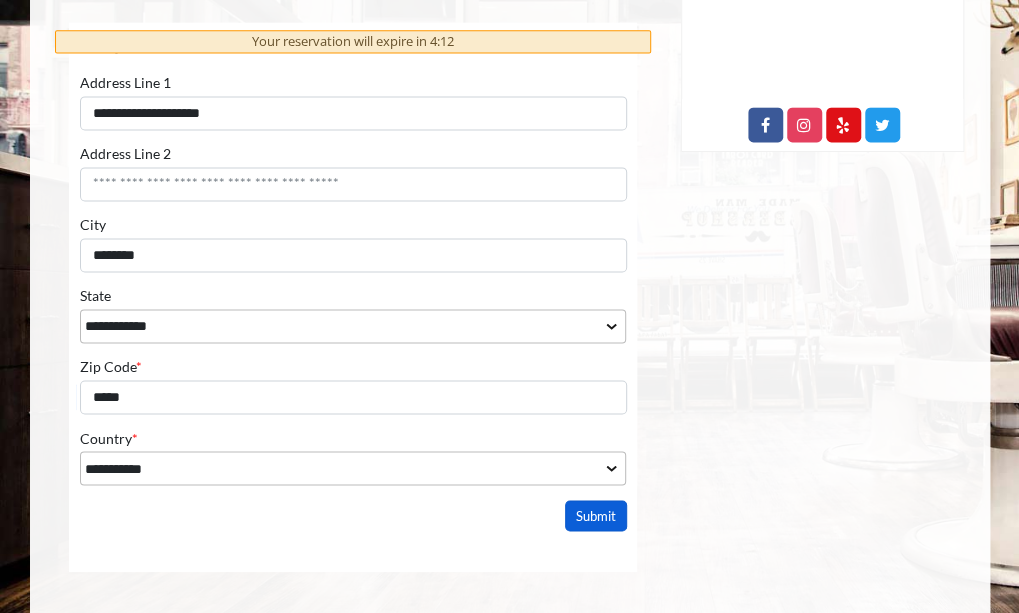 click on "Submit" at bounding box center (595, 515) 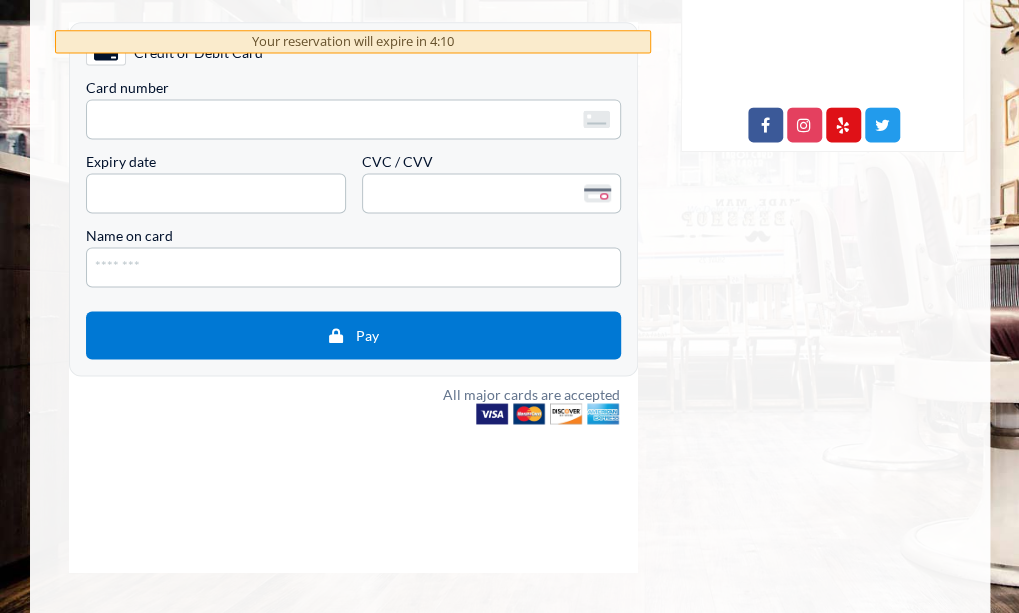 scroll, scrollTop: 1000, scrollLeft: 0, axis: vertical 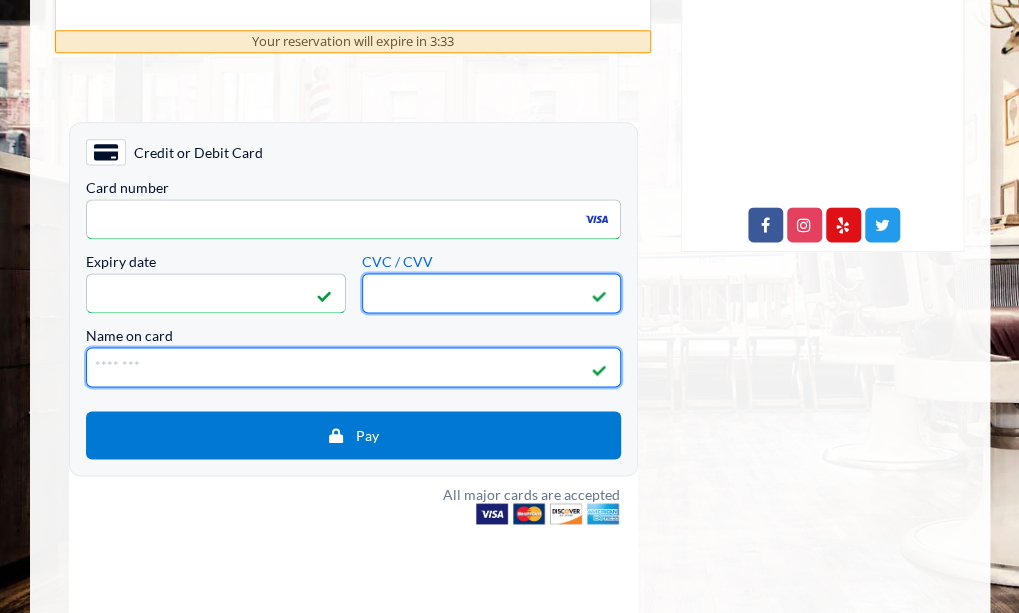 click on "Name on card" at bounding box center (352, 367) 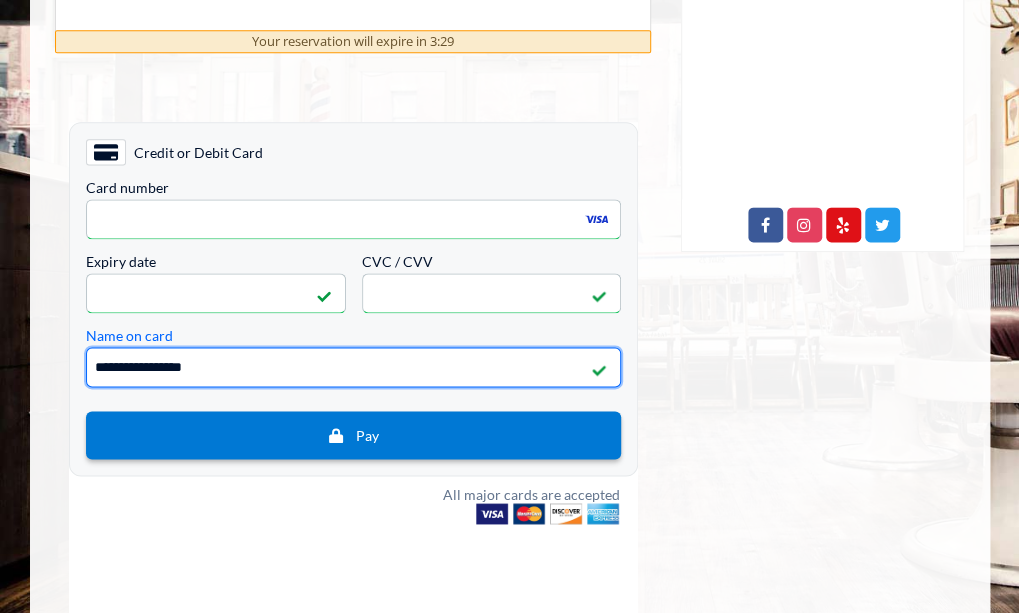 scroll, scrollTop: 1236, scrollLeft: 0, axis: vertical 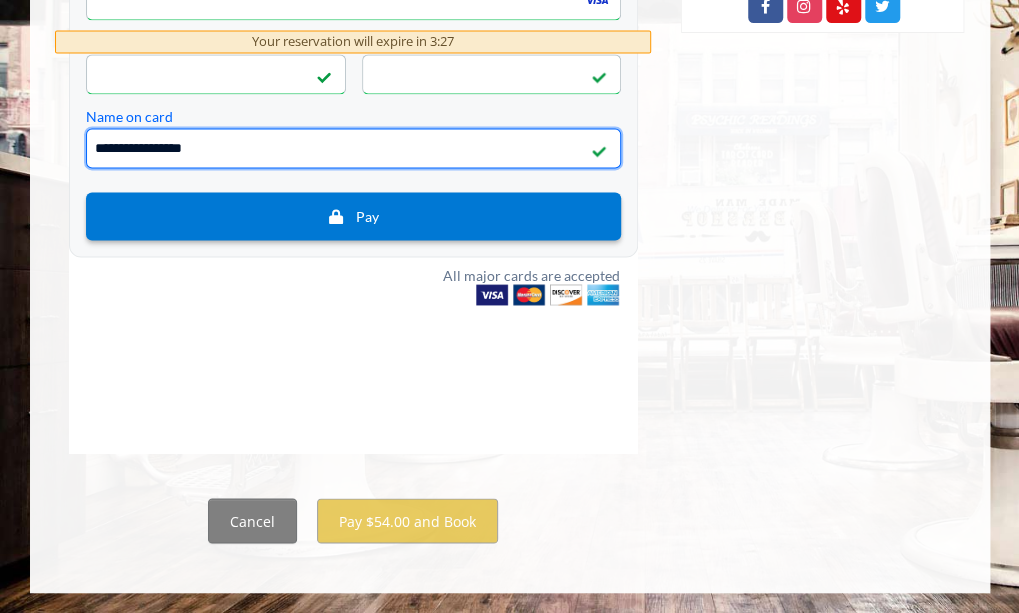 type on "**********" 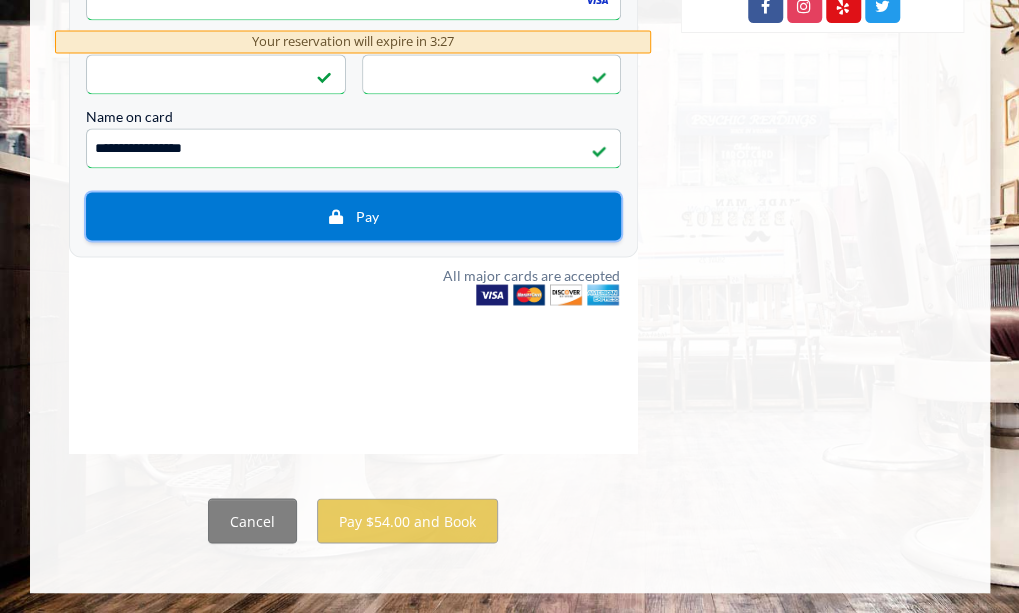 click on "Pay" at bounding box center (352, 217) 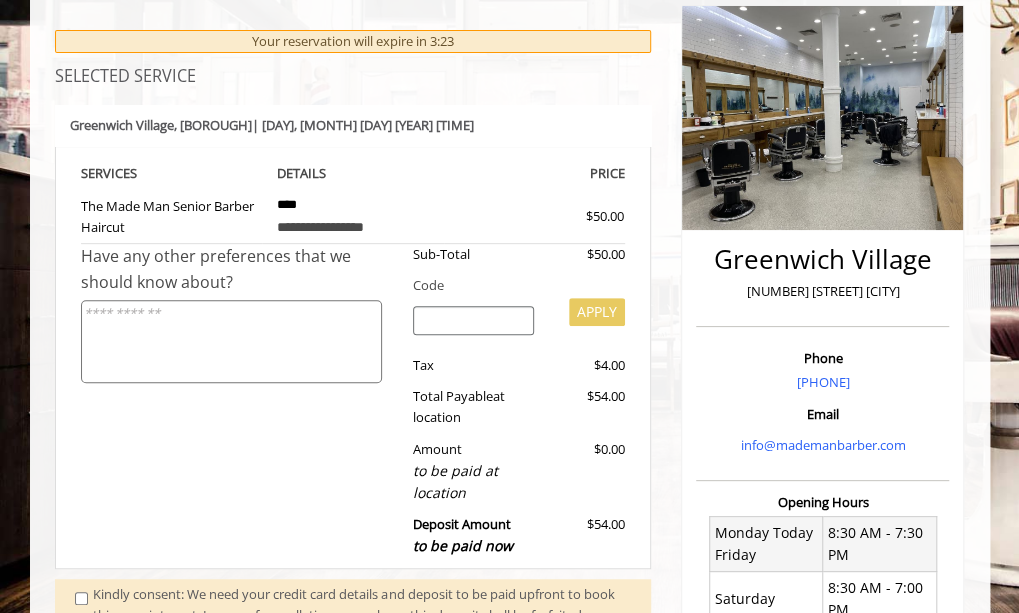 scroll, scrollTop: 36, scrollLeft: 0, axis: vertical 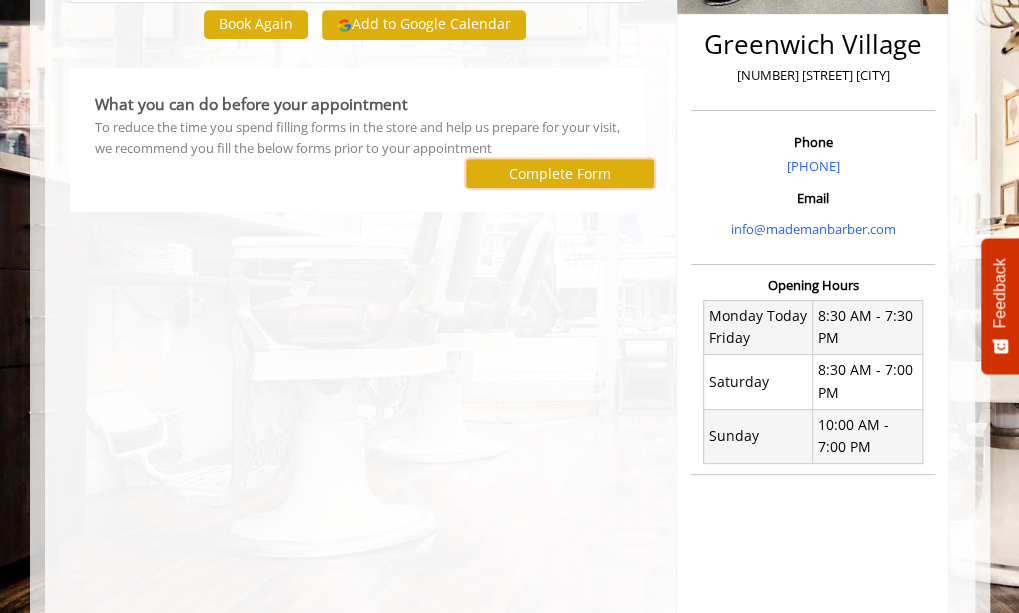 click on "Complete Form" at bounding box center [560, 173] 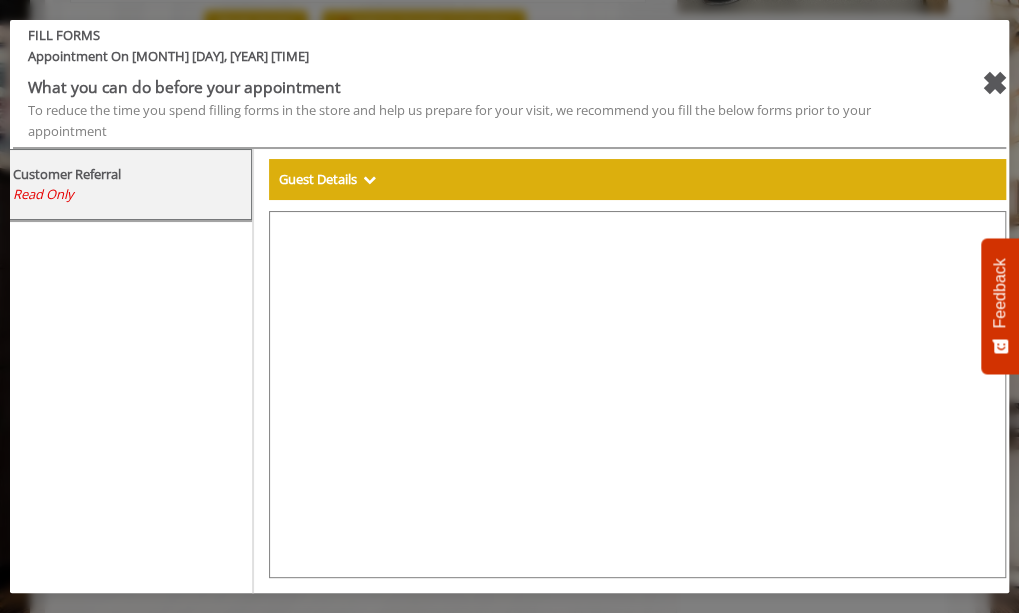 select on "***" 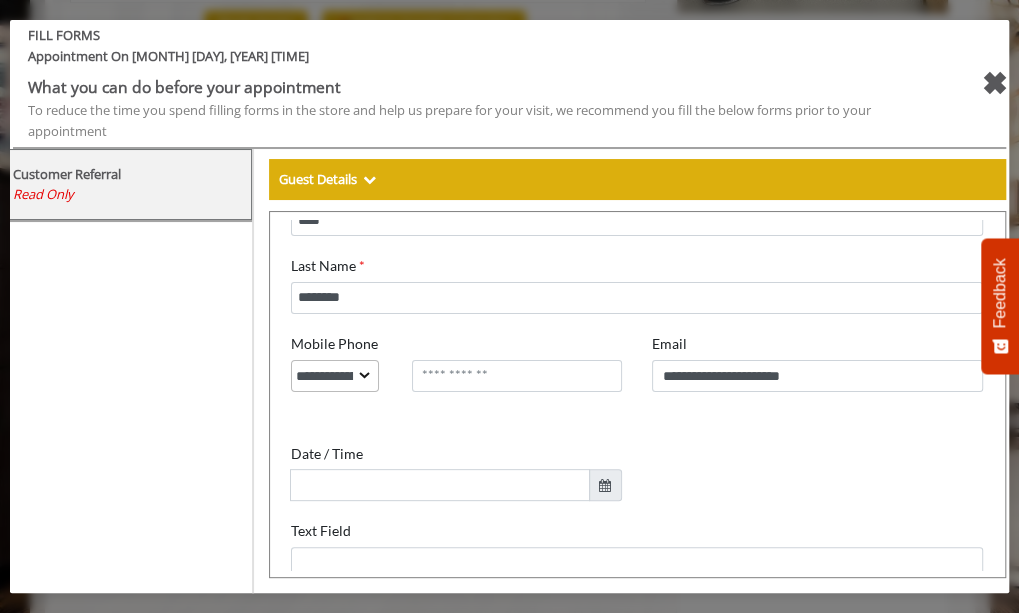 scroll, scrollTop: 279, scrollLeft: 0, axis: vertical 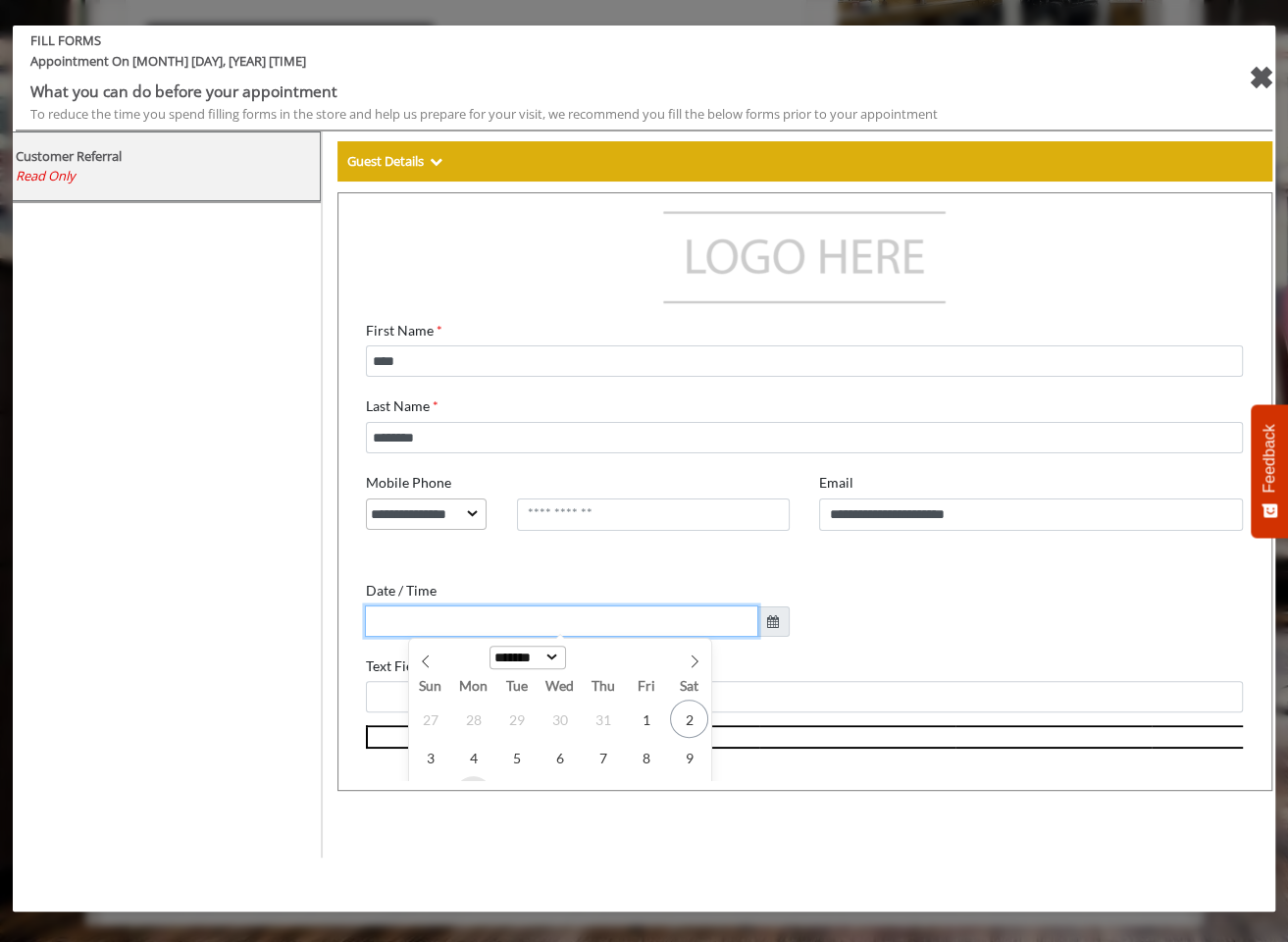 click on "**********" at bounding box center (794, 453) 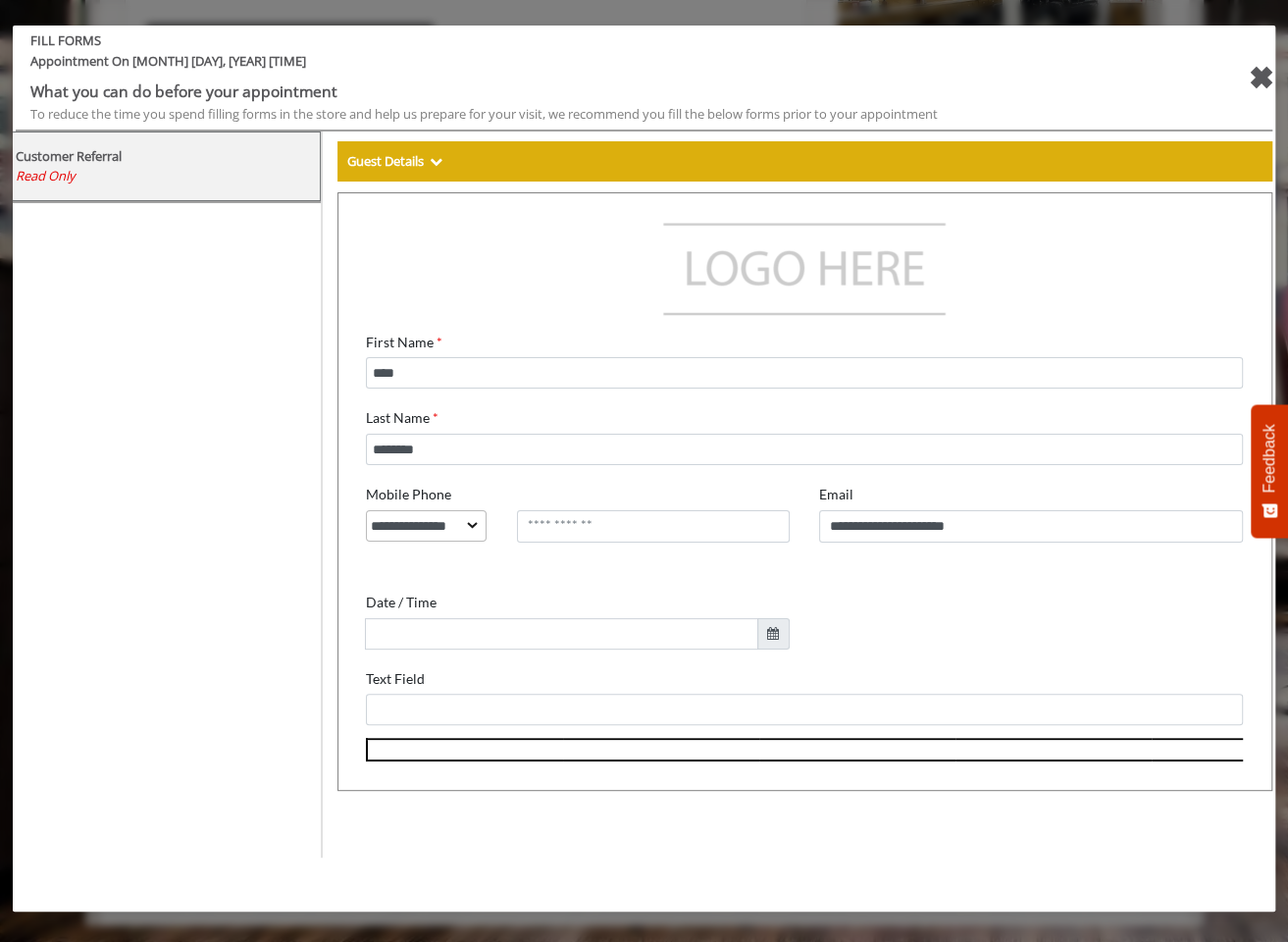click on "**********" at bounding box center (794, 474) 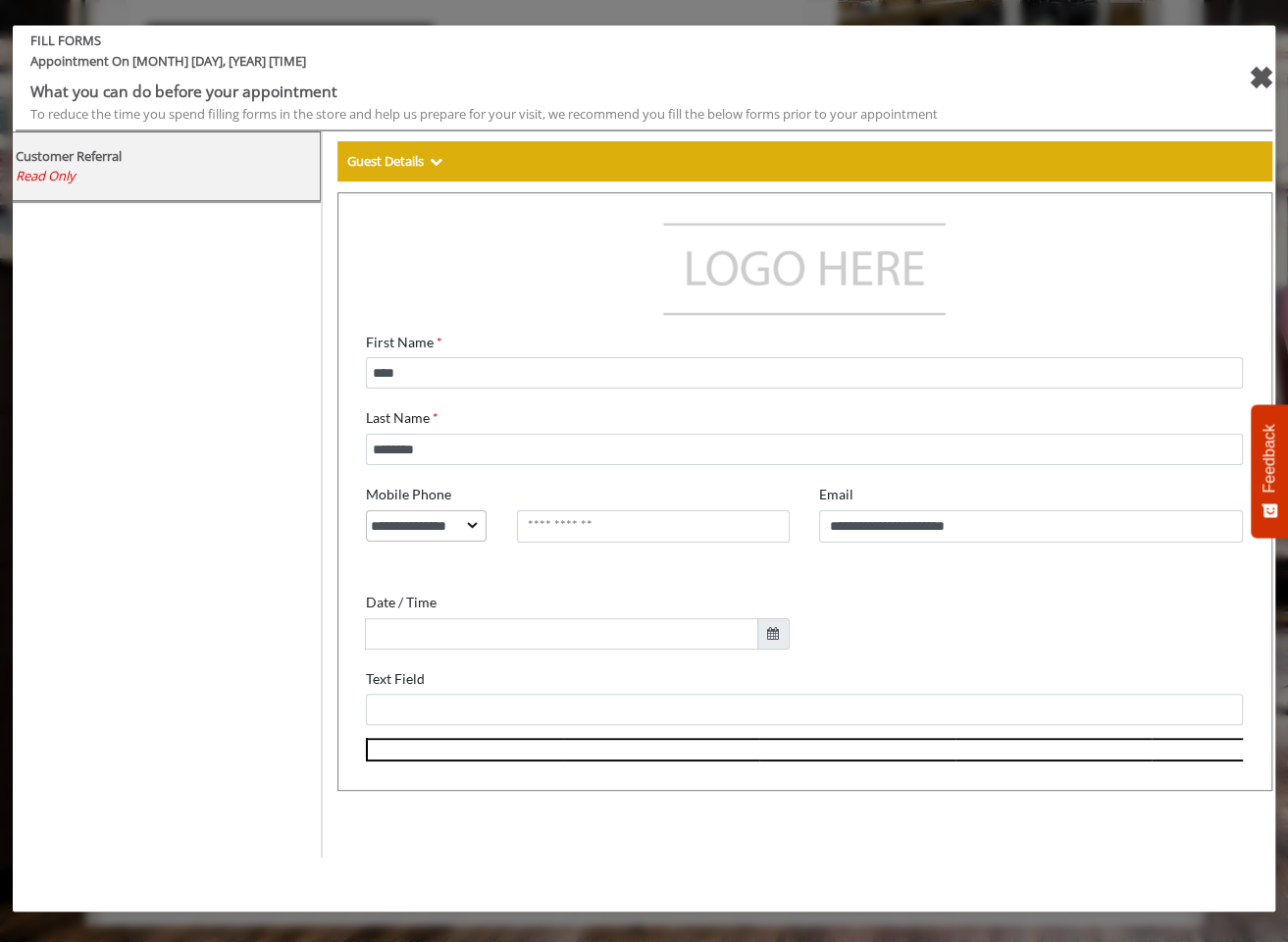 scroll, scrollTop: 0, scrollLeft: 0, axis: both 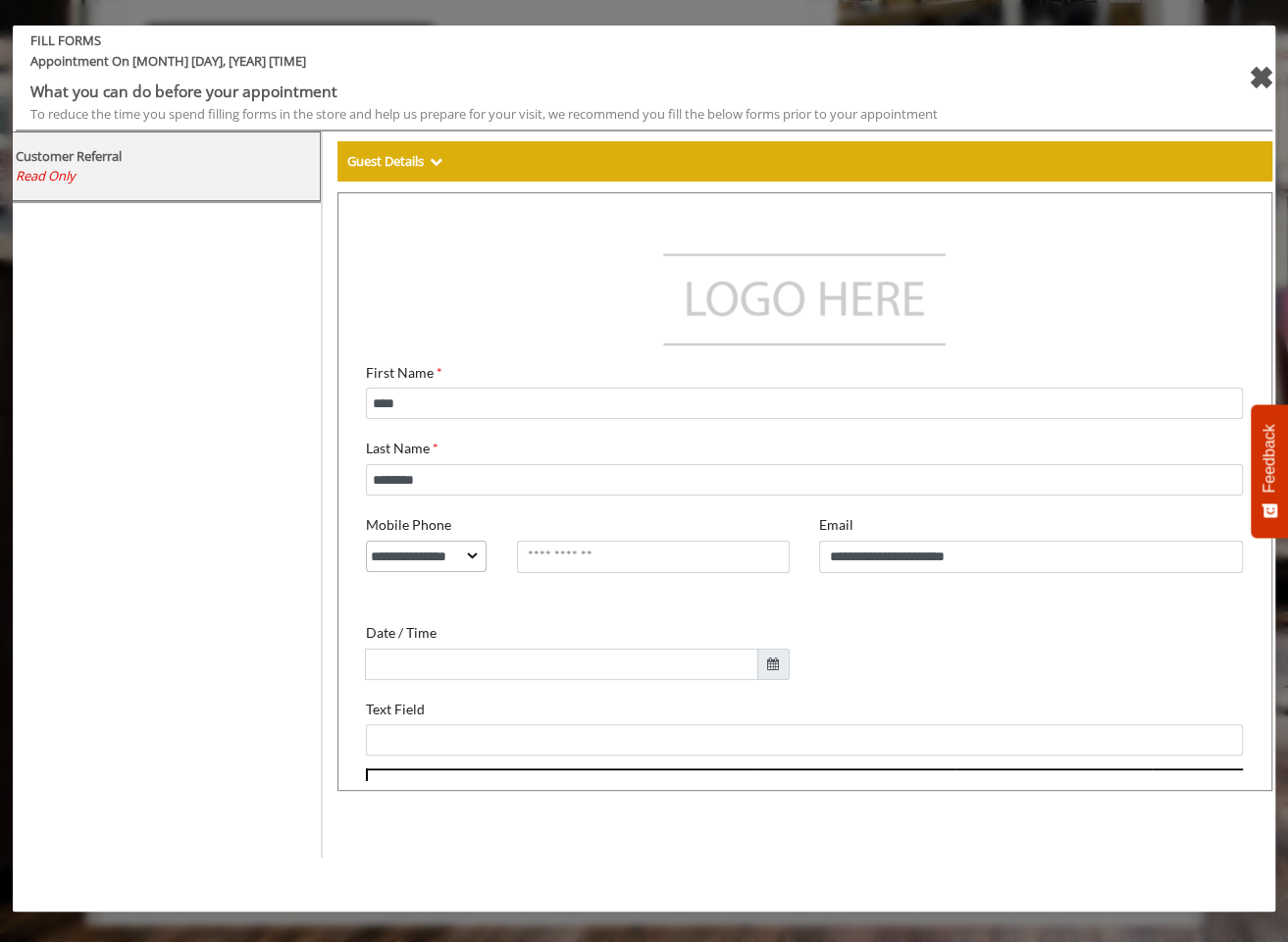 click at bounding box center (794, 287) 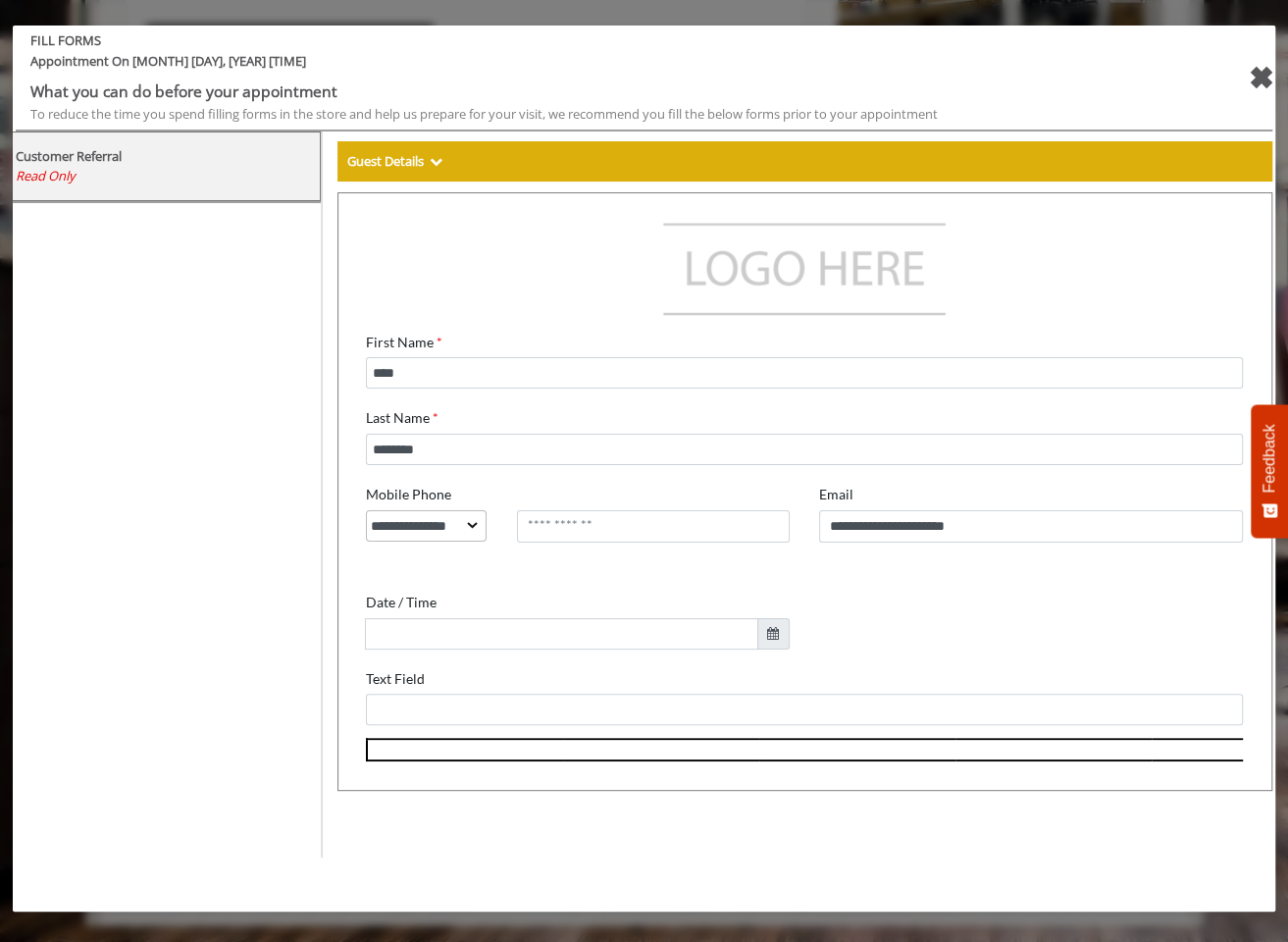 click on "✖" at bounding box center (1261, 78) 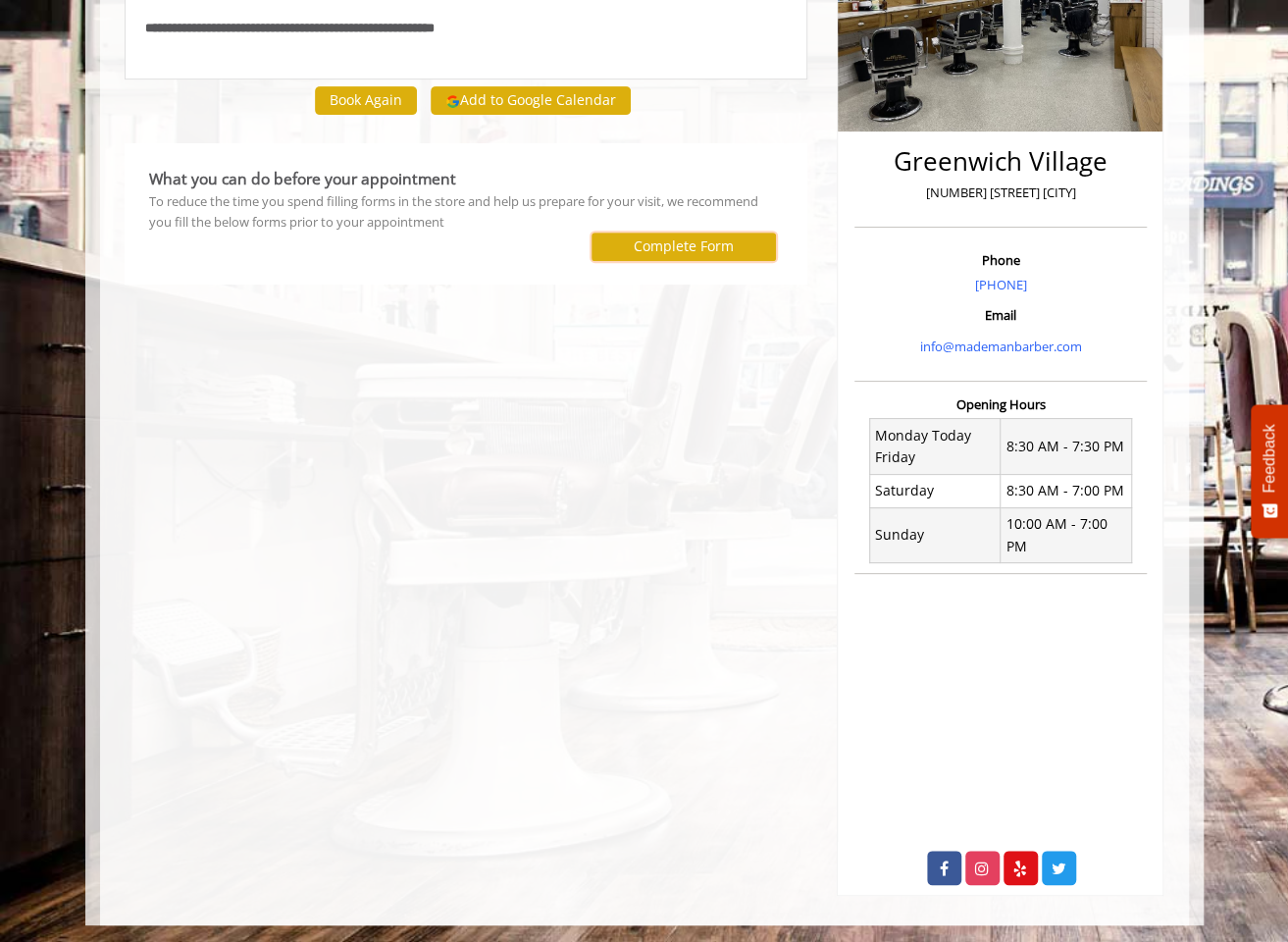scroll, scrollTop: 0, scrollLeft: 0, axis: both 